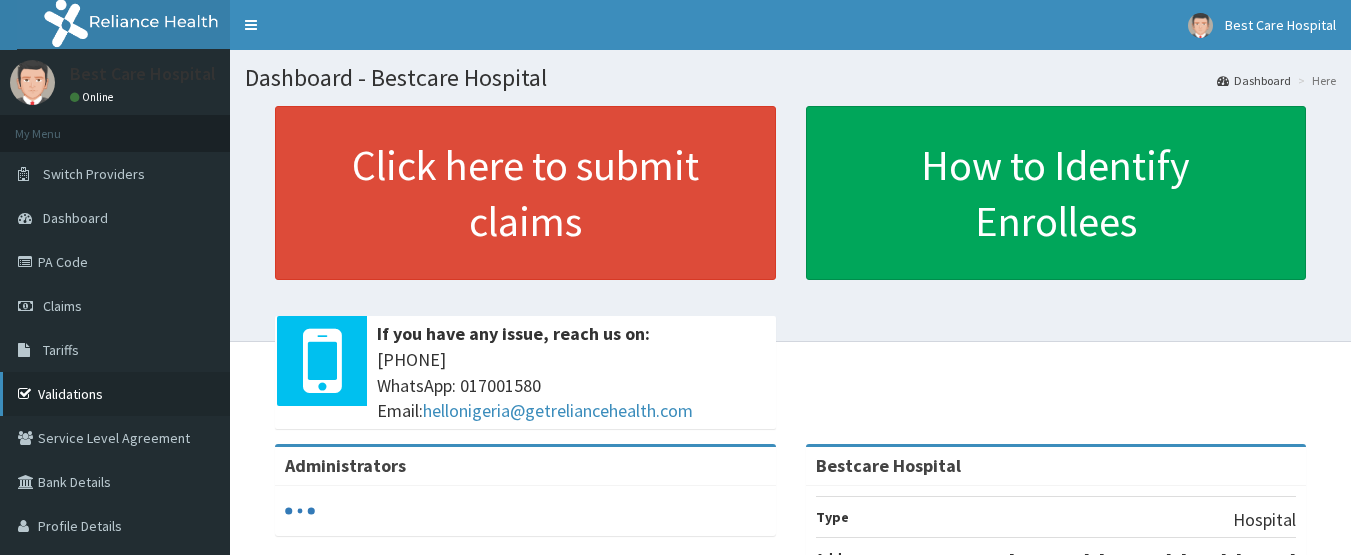scroll, scrollTop: 0, scrollLeft: 0, axis: both 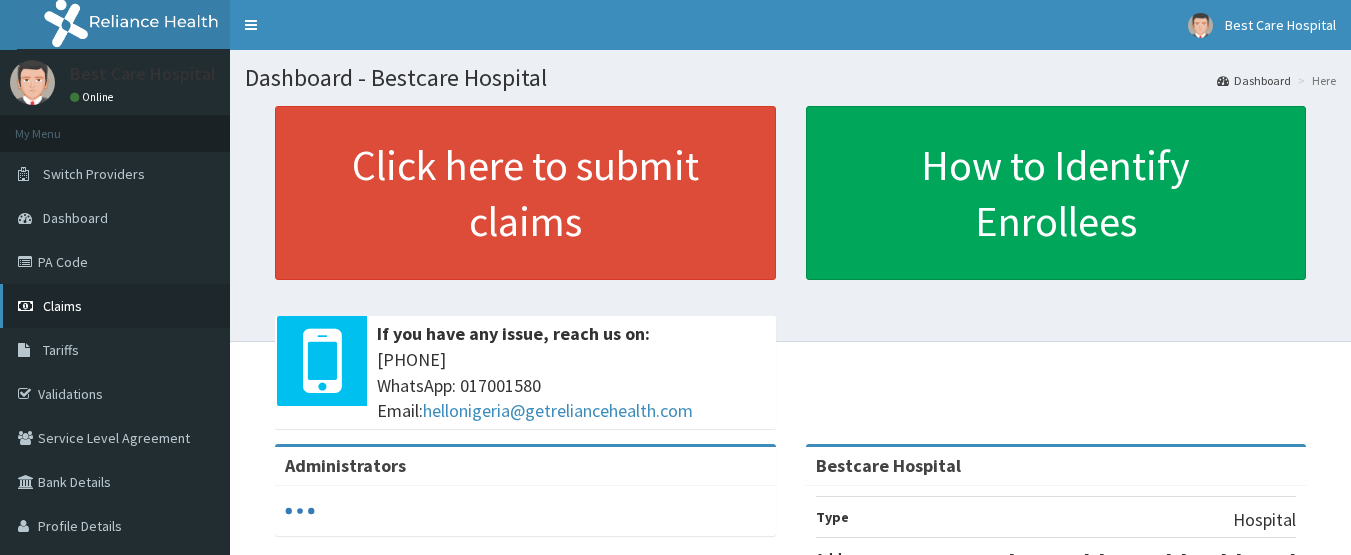 click on "Claims" at bounding box center [115, 306] 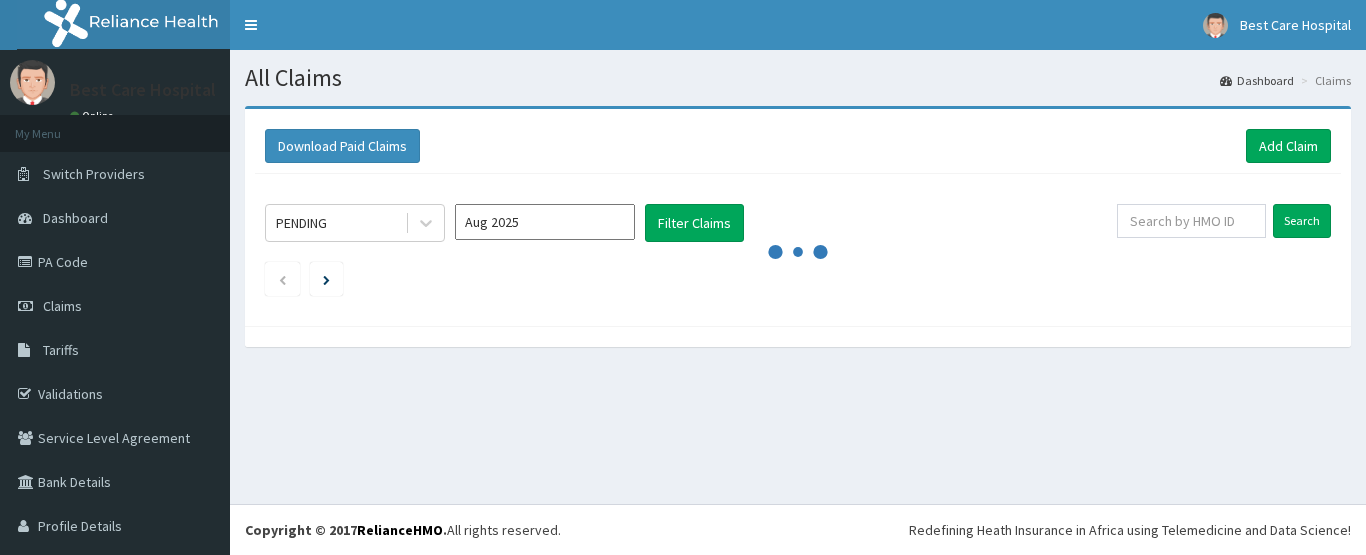 scroll, scrollTop: 0, scrollLeft: 0, axis: both 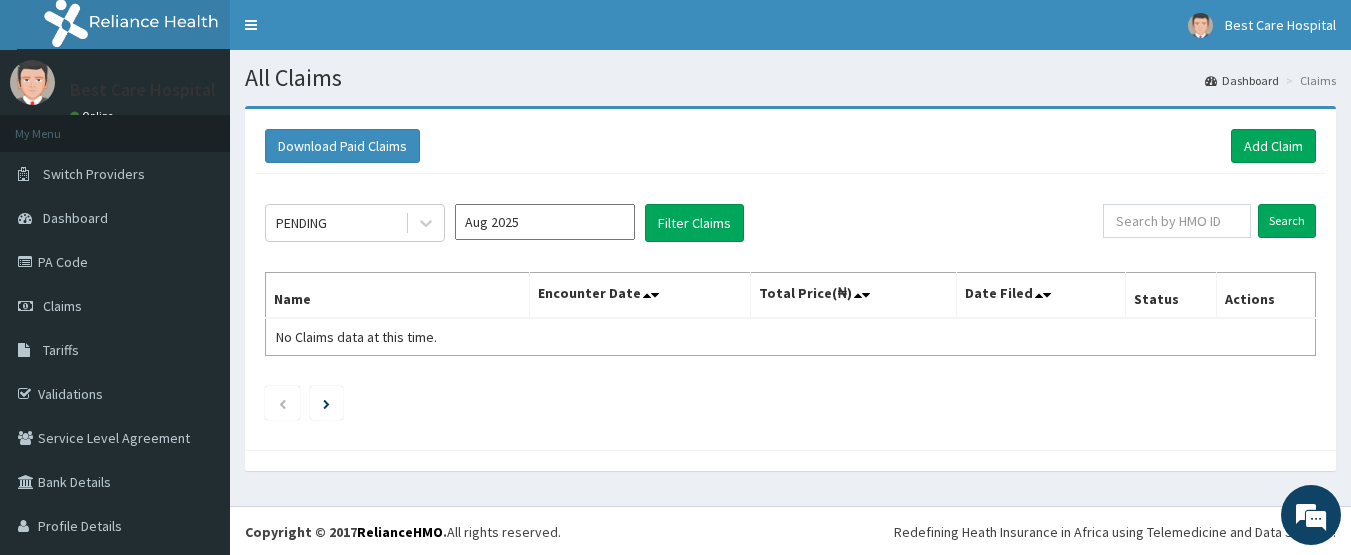 click on "Aug 2025" at bounding box center [545, 222] 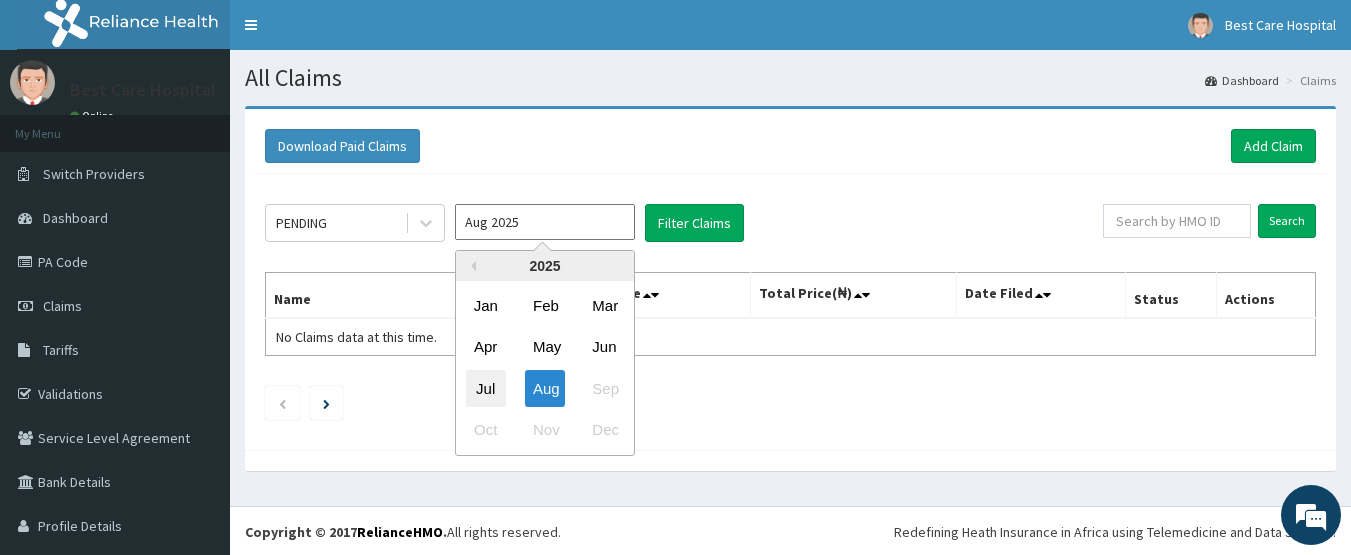 click on "Jul" at bounding box center (486, 388) 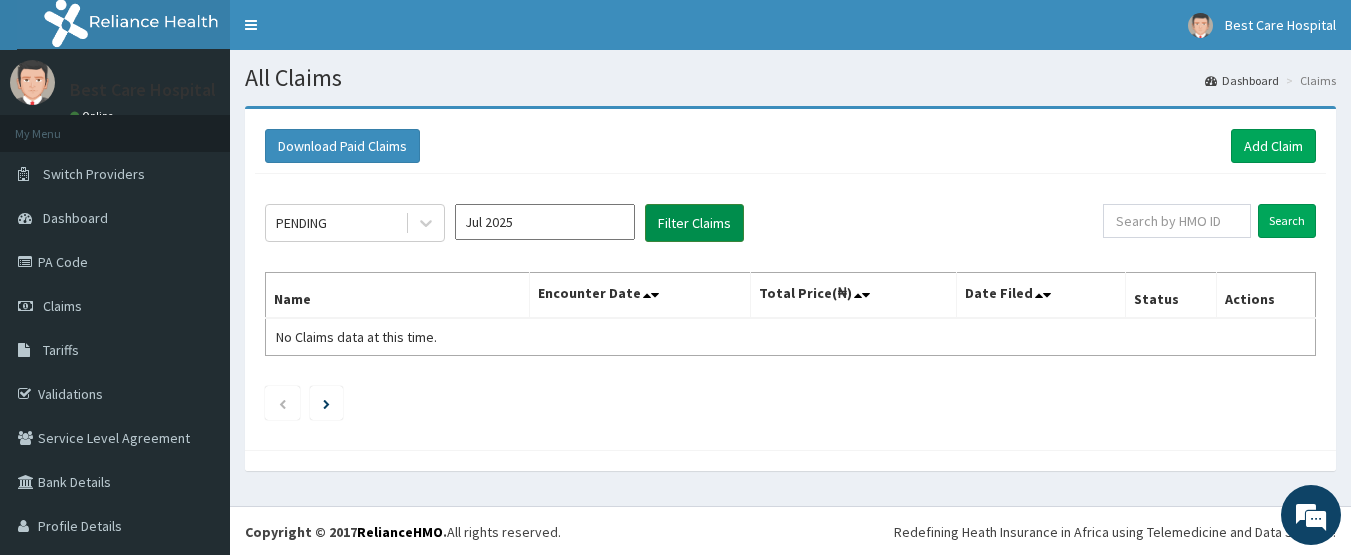 click on "Filter Claims" at bounding box center [694, 223] 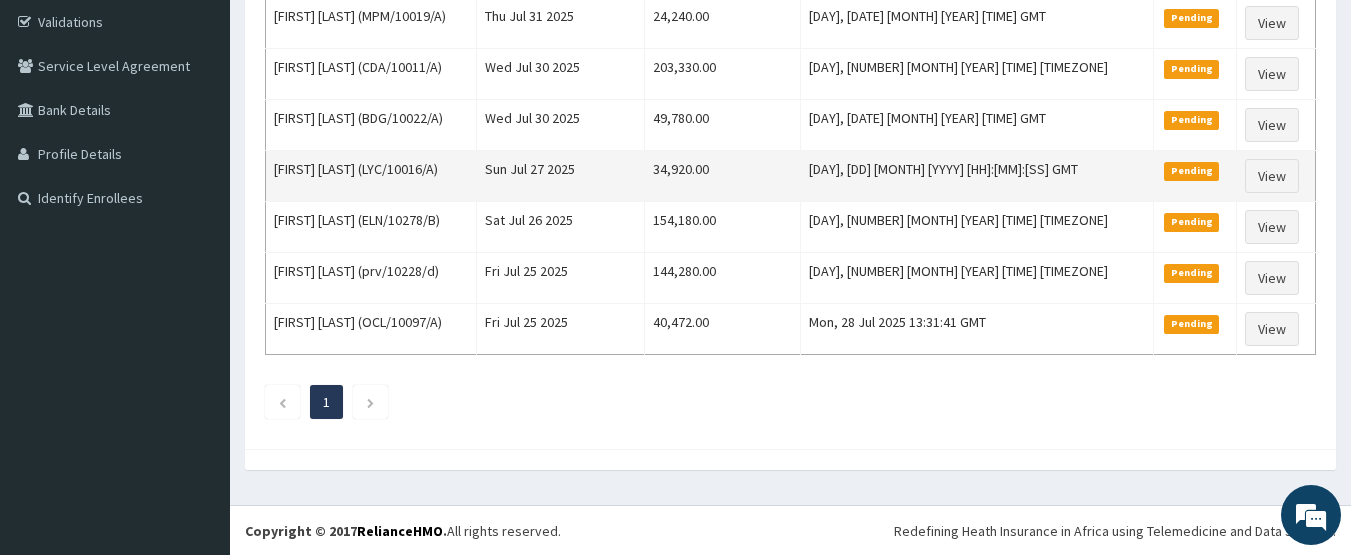scroll, scrollTop: 373, scrollLeft: 0, axis: vertical 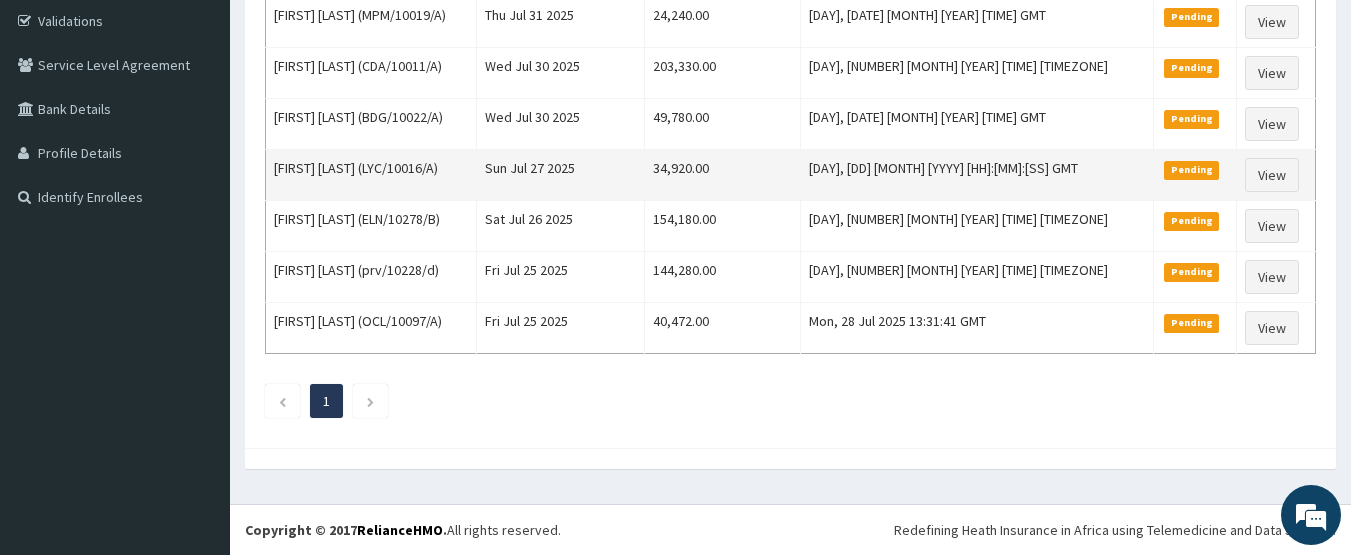 type 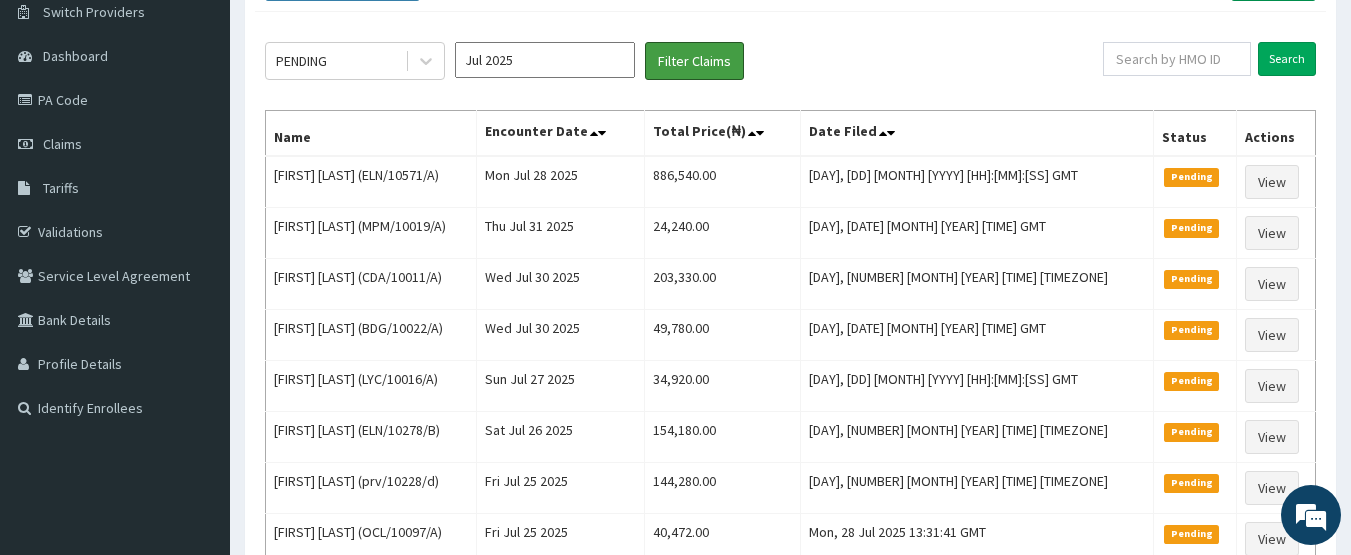 scroll, scrollTop: 0, scrollLeft: 0, axis: both 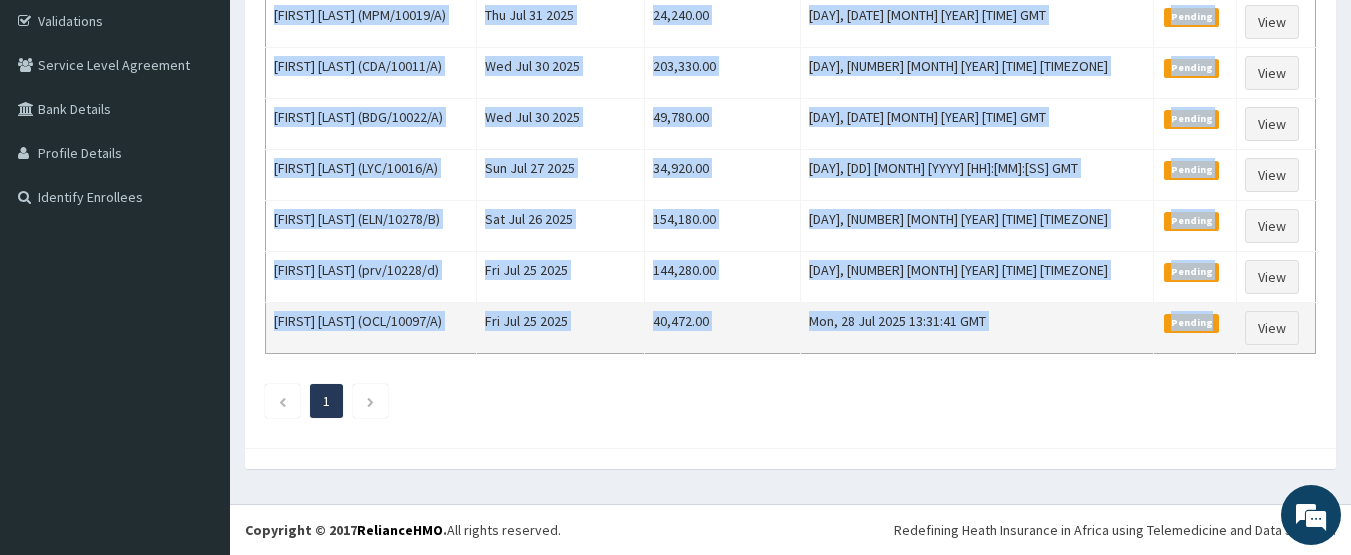 drag, startPoint x: 276, startPoint y: 335, endPoint x: 1197, endPoint y: 320, distance: 921.12213 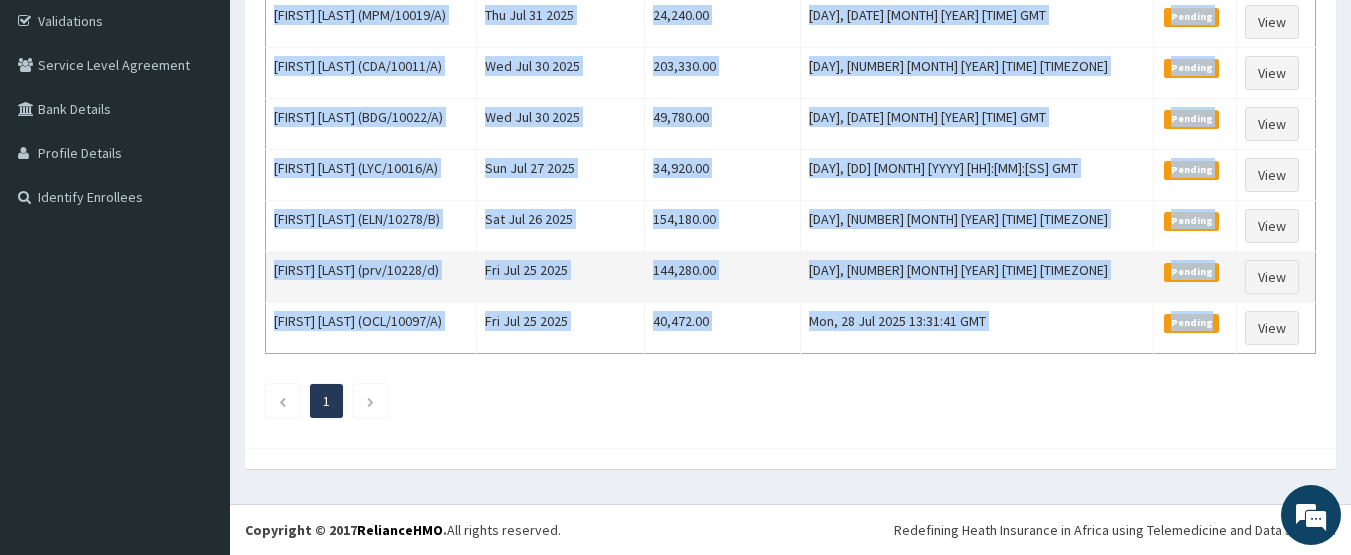 copy on "[FIRST] [LAST] (ELN/10571/A) [DAY] [MONTH] [DD] [YYYY] [NUMBER] [NUMBER] [DAY], [DD] [MONTH] [YYYY] [HH]:[MM]:[SS] GMT Pending View [FIRST] [LAST] (MPM/10019/A) [DAY] [MONTH] [DD] [YYYY] [NUMBER] [NUMBER] [DAY], [DD] [MONTH] [YYYY] [HH]:[MM]:[SS] GMT Pending View [FIRST] [LAST] (CDA/10011/A) [DAY] [MONTH] [DD] [YYYY] [NUMBER] [NUMBER] [DAY], [DD] [MONTH] [YYYY] [HH]:[MM]:[SS] GMT Pending View [FIRST] [LAST] (BDG/10022/A) [DAY] [MONTH] [DD] [YYYY] [NUMBER] [NUMBER] [DAY], [DD] [MONTH] [YYYY] [HH]:[MM]:[SS] GMT Pending View [FIRST] [LAST] (LYC/10016/A) [DAY] [MONTH] [DD] [YYYY] [NUMBER] [NUMBER] [DAY], [DD] [MONTH] [YYYY] [HH]:[MM]:[SS] GMT Pending View [FIRST] [LAST] (ELN/10278/B) [DAY] [MONTH] [DD] [YYYY] [NUMBER] [NUMBER] [DAY], [DD] [MONTH] [YYYY] [HH]:[MM]:[SS] GMT Pending View [FIRST] [LAST] (prv/10228/d) [DAY] [MONTH] [DD] [YYYY] [NUMBER] [NUMBER] [DAY], [DD] [MONTH] [YYYY] [HH]:[MM]:[SS] GMT Pending View [FIRST] [LAST] (OCL/10097/A) [DAY] [MONTH] [DD] [YYYY] [NUMBER] [NUMBER] [DAY], [DD] [MONTH] [YYYY] [HH]:[MM]:[SS] GMT Pending" 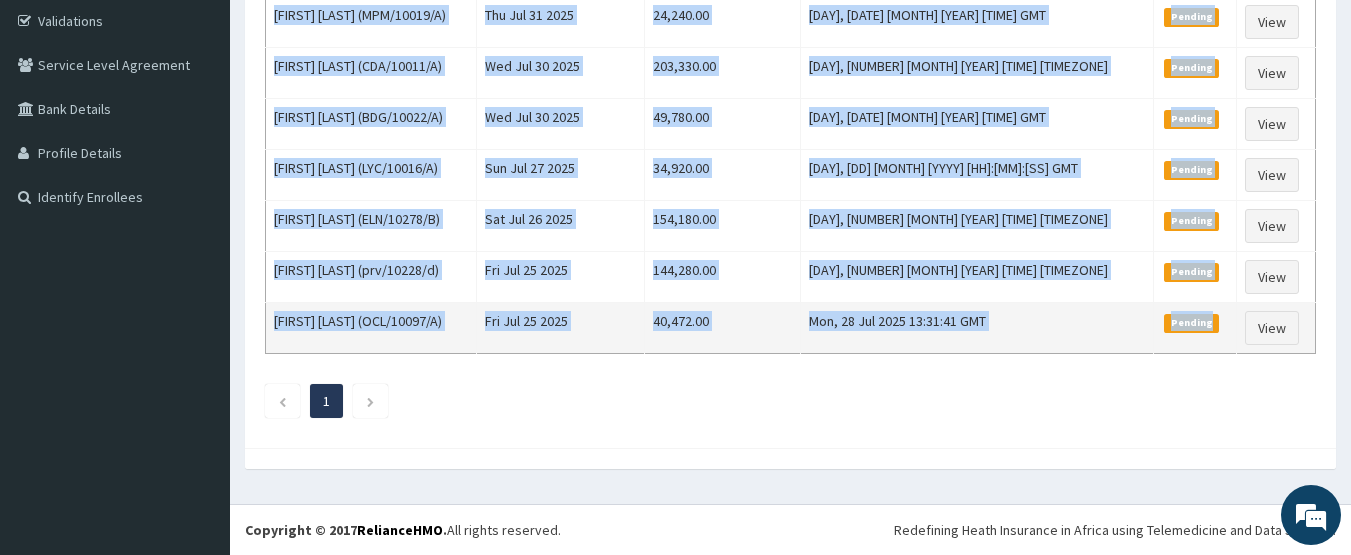click on "40,472.00" at bounding box center [722, 328] 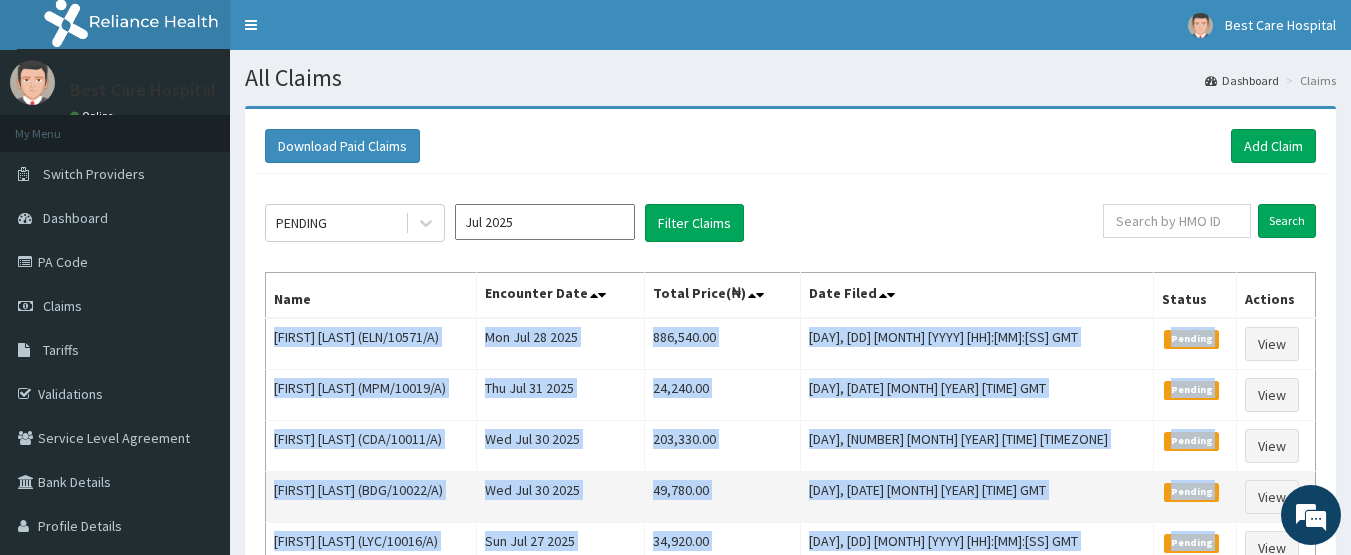 scroll, scrollTop: 200, scrollLeft: 0, axis: vertical 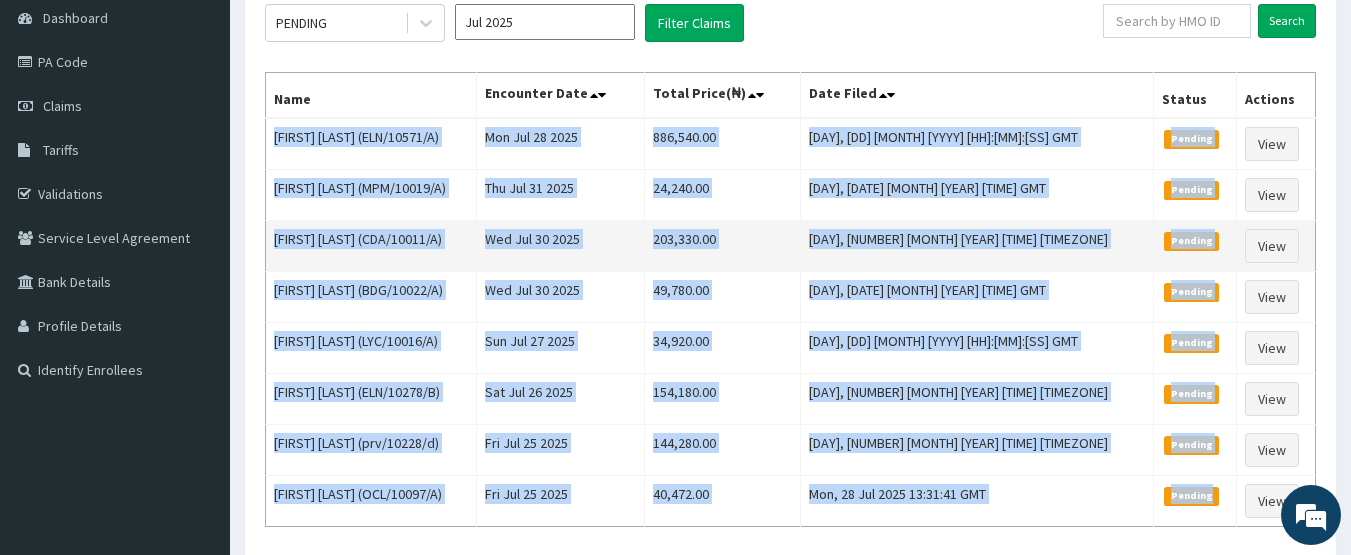 click on "203,330.00" at bounding box center [722, 246] 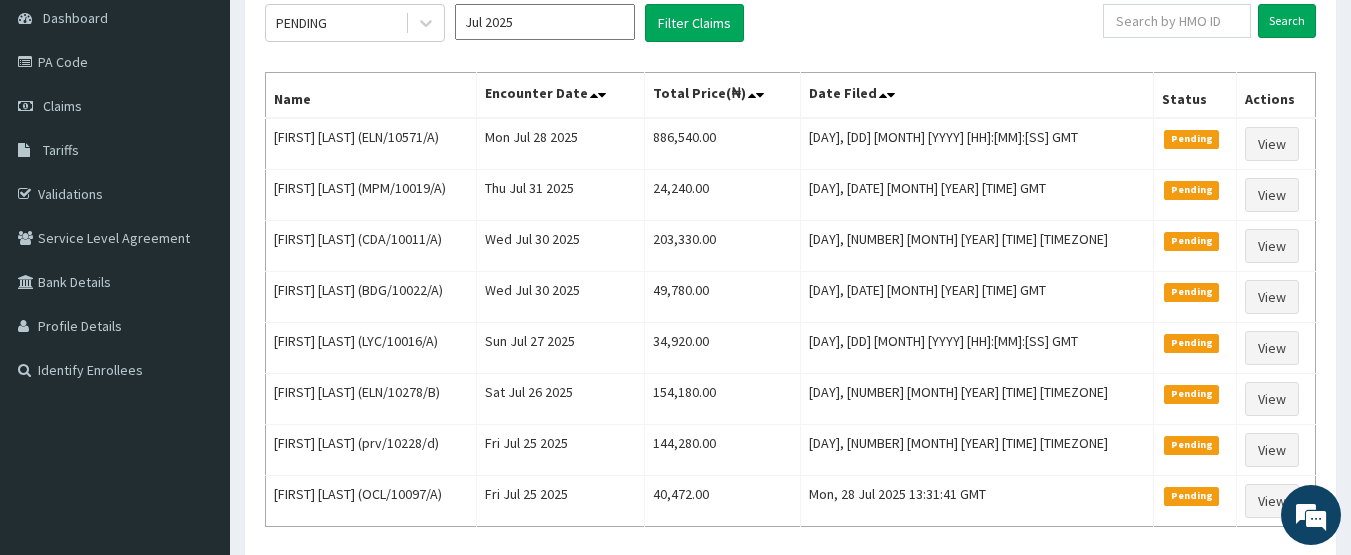 click on "PENDING Jul 2025 Filter Claims" at bounding box center [684, 23] 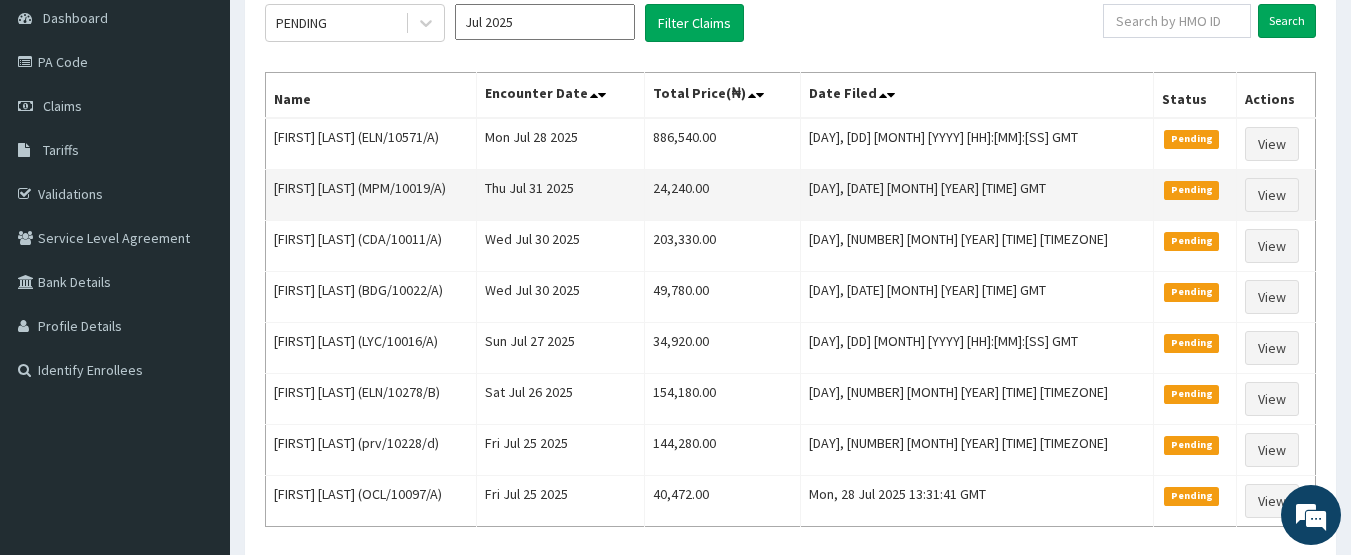 drag, startPoint x: 784, startPoint y: 151, endPoint x: 780, endPoint y: 173, distance: 22.36068 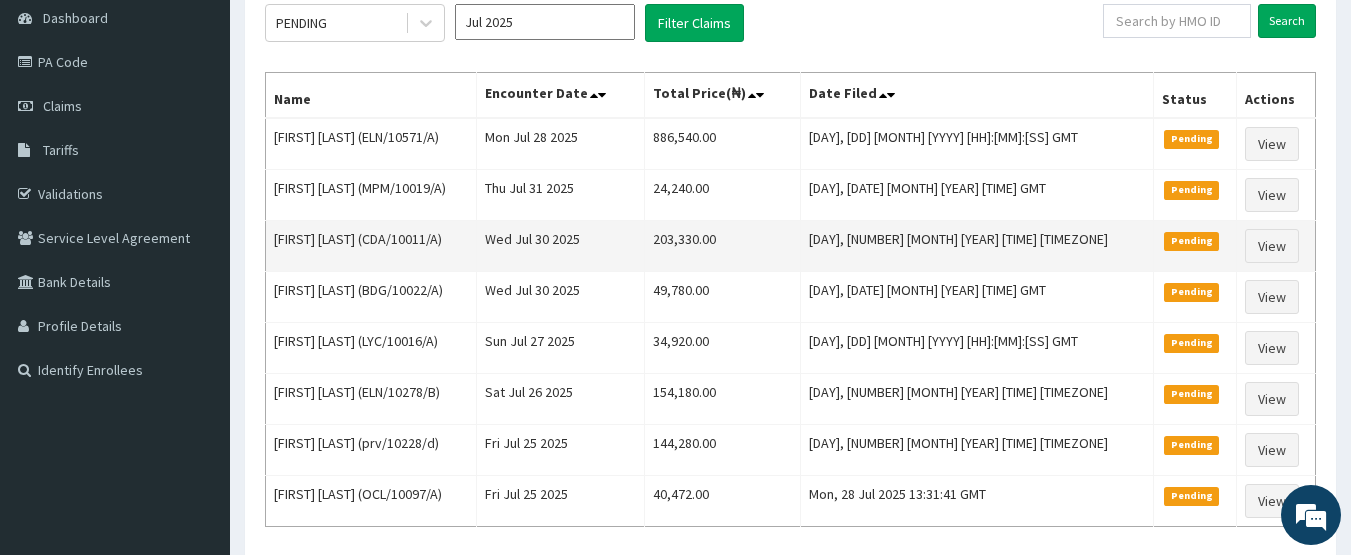 click on "203,330.00" at bounding box center (722, 246) 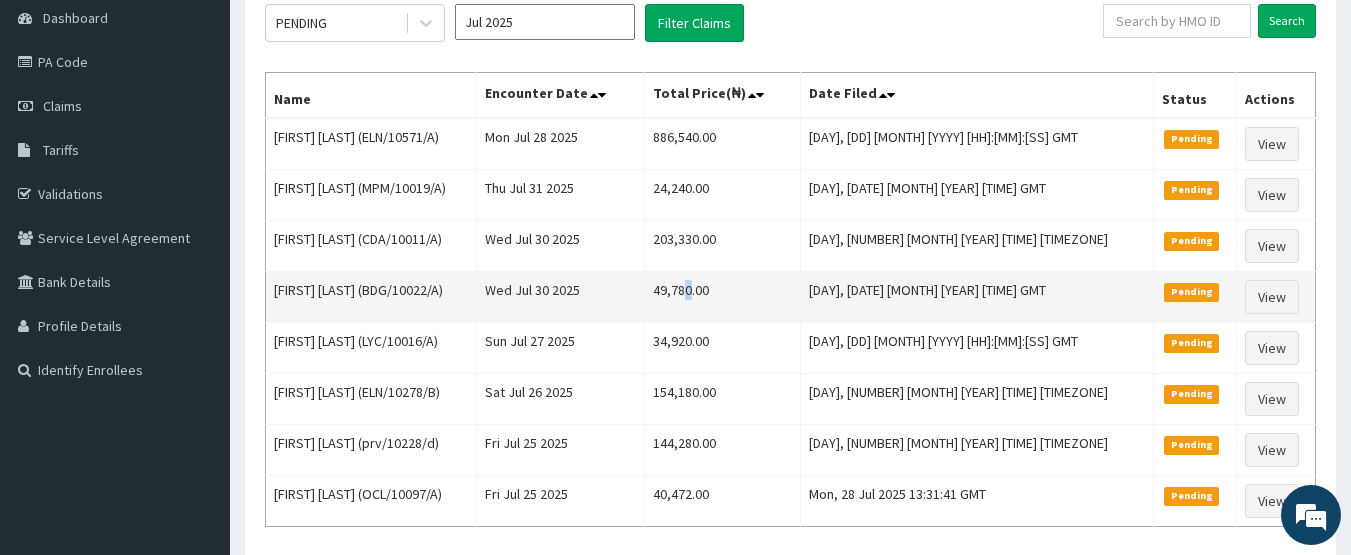 click on "49,780.00" at bounding box center [722, 297] 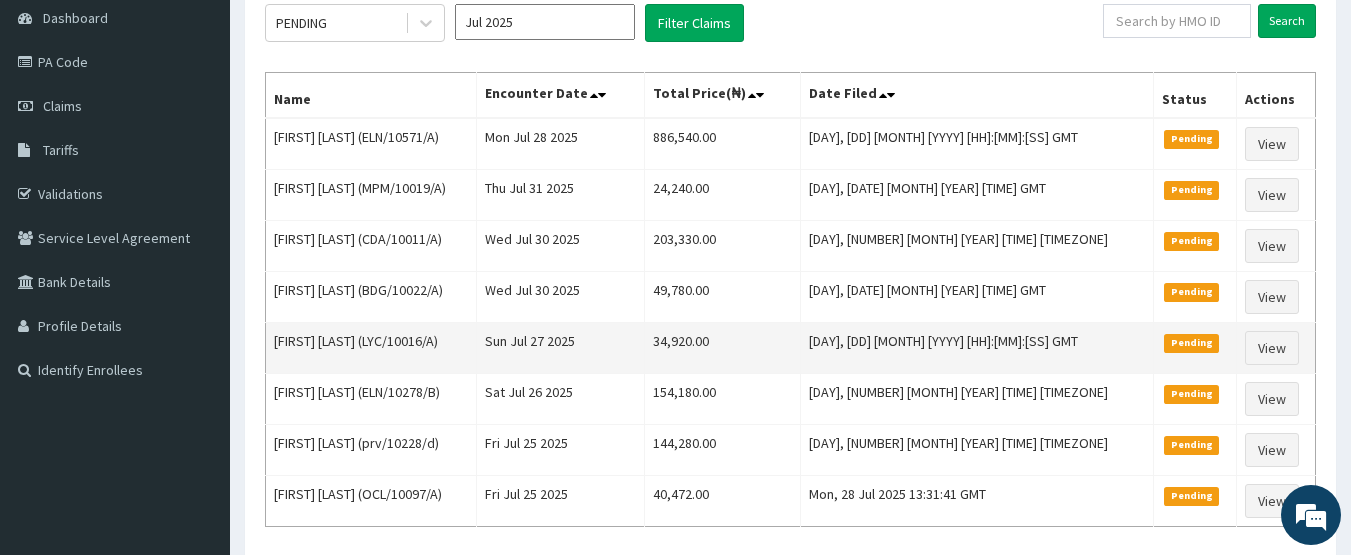 click on "34,920.00" at bounding box center (722, 348) 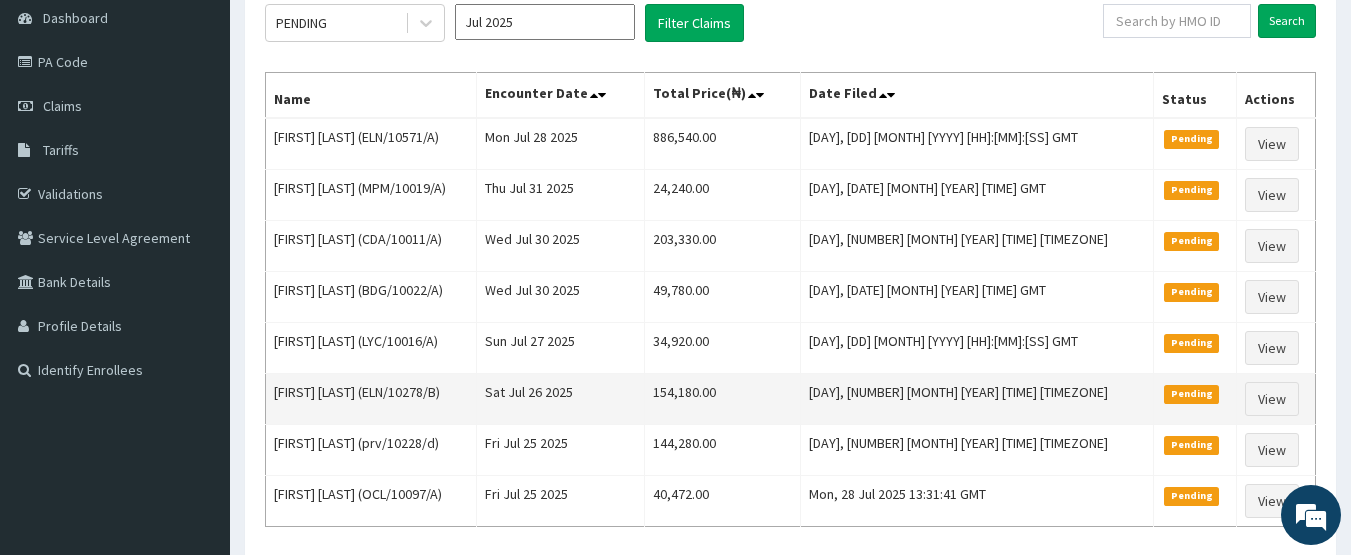 click on "154,180.00" at bounding box center [722, 399] 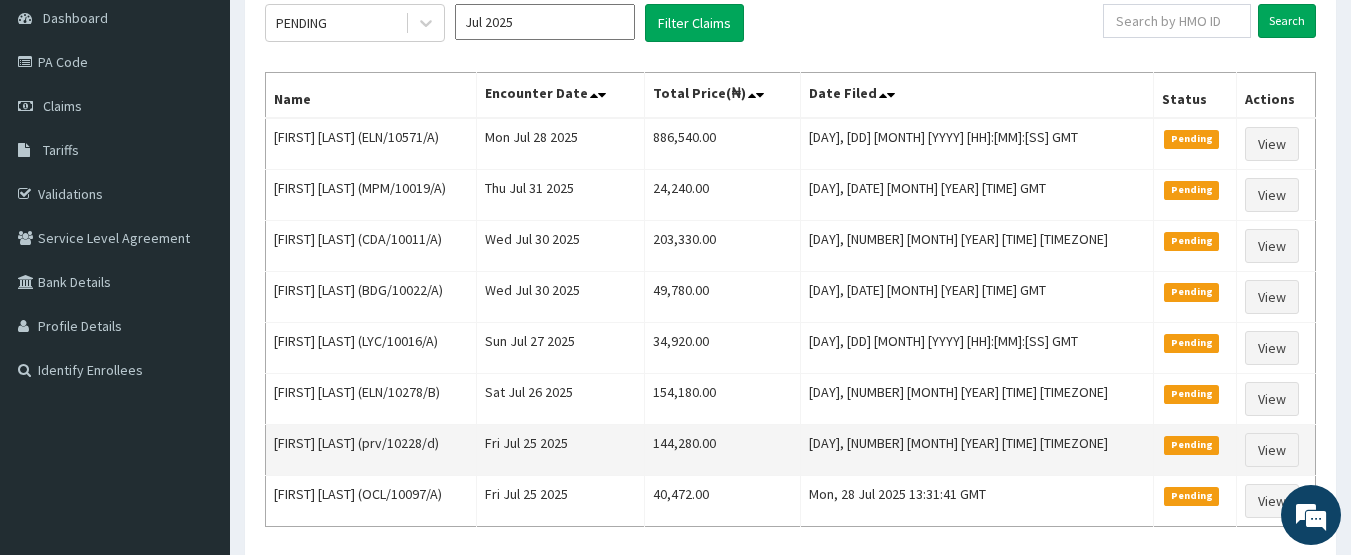 drag, startPoint x: 765, startPoint y: 444, endPoint x: 771, endPoint y: 468, distance: 24.738634 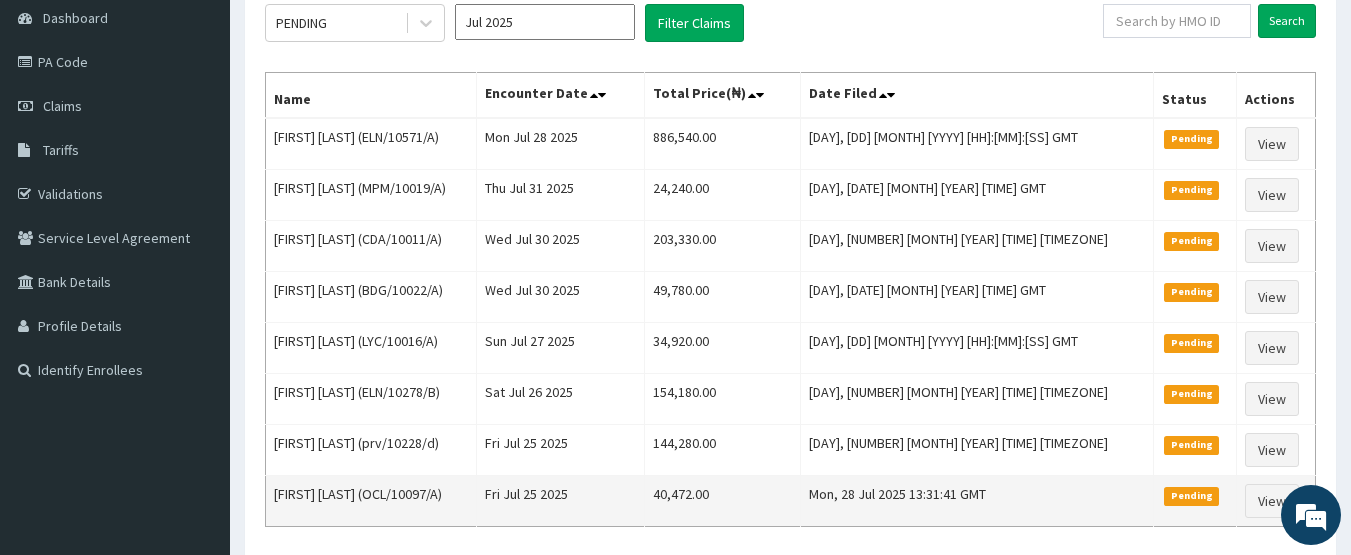 click on "40,472.00" at bounding box center [722, 501] 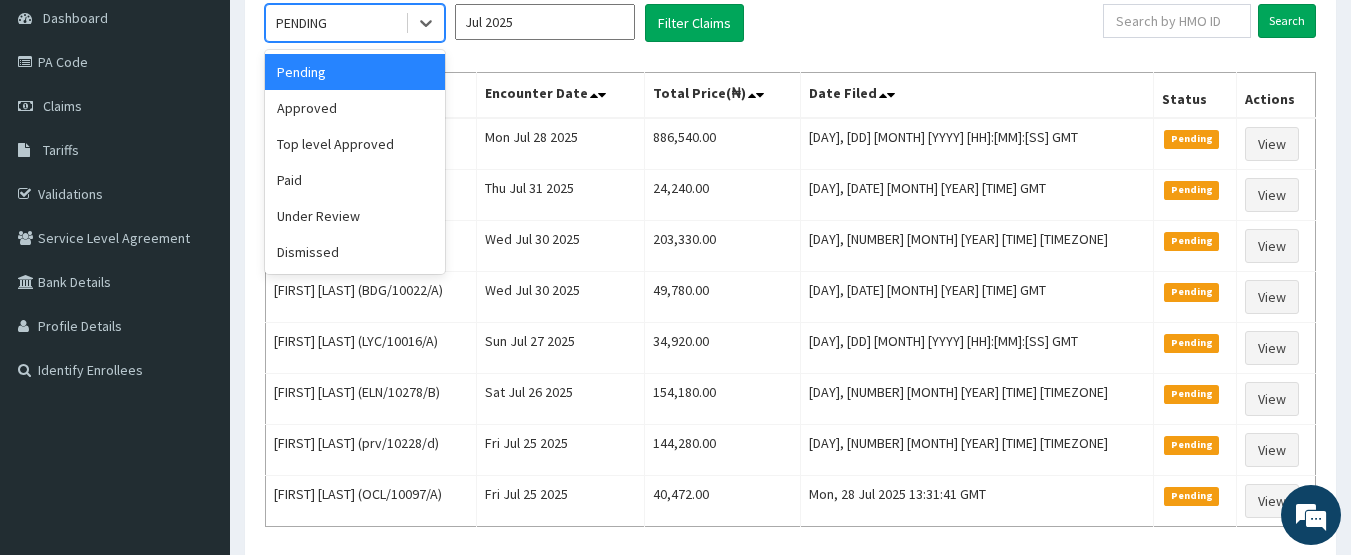 click on "PENDING" at bounding box center (335, 23) 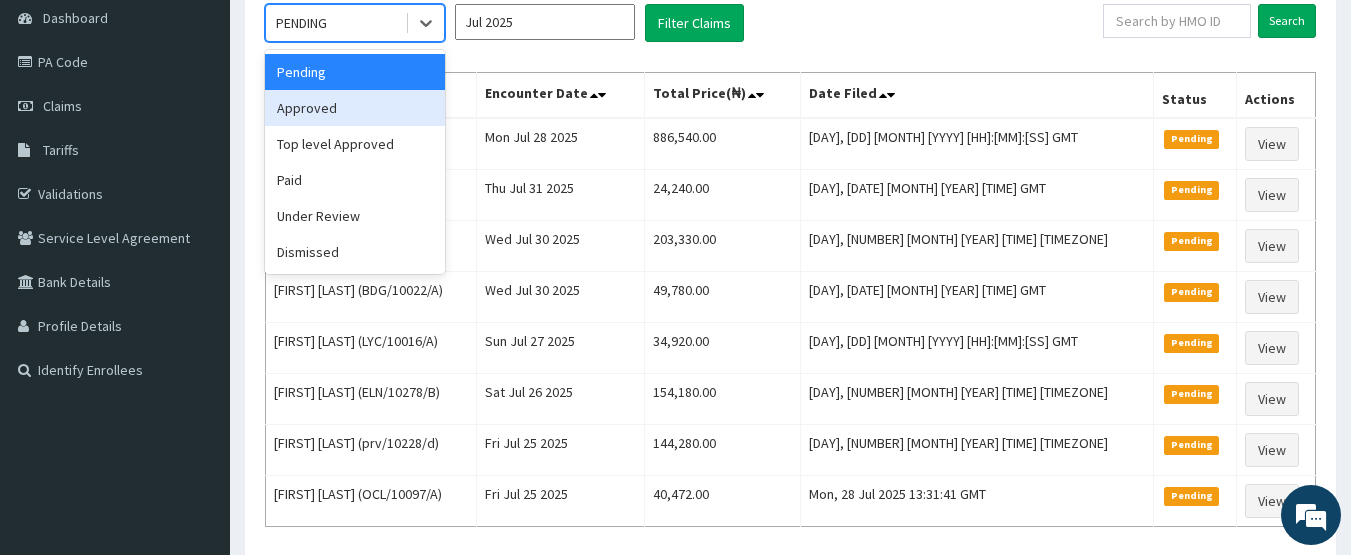click on "Approved" at bounding box center [355, 108] 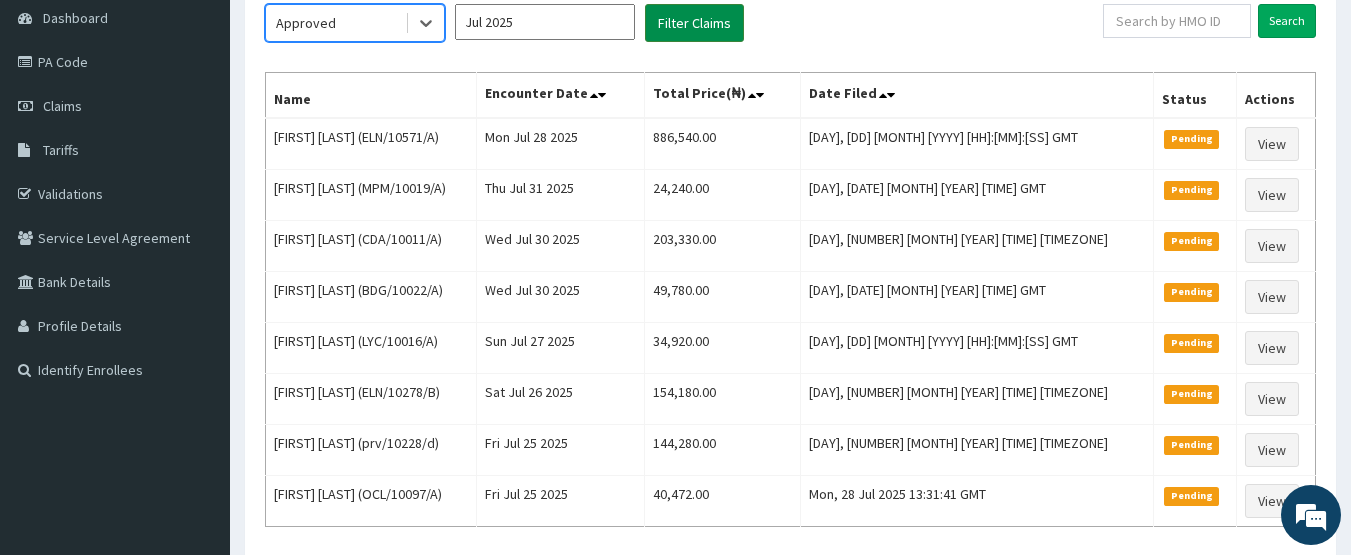 click on "Filter Claims" at bounding box center (694, 23) 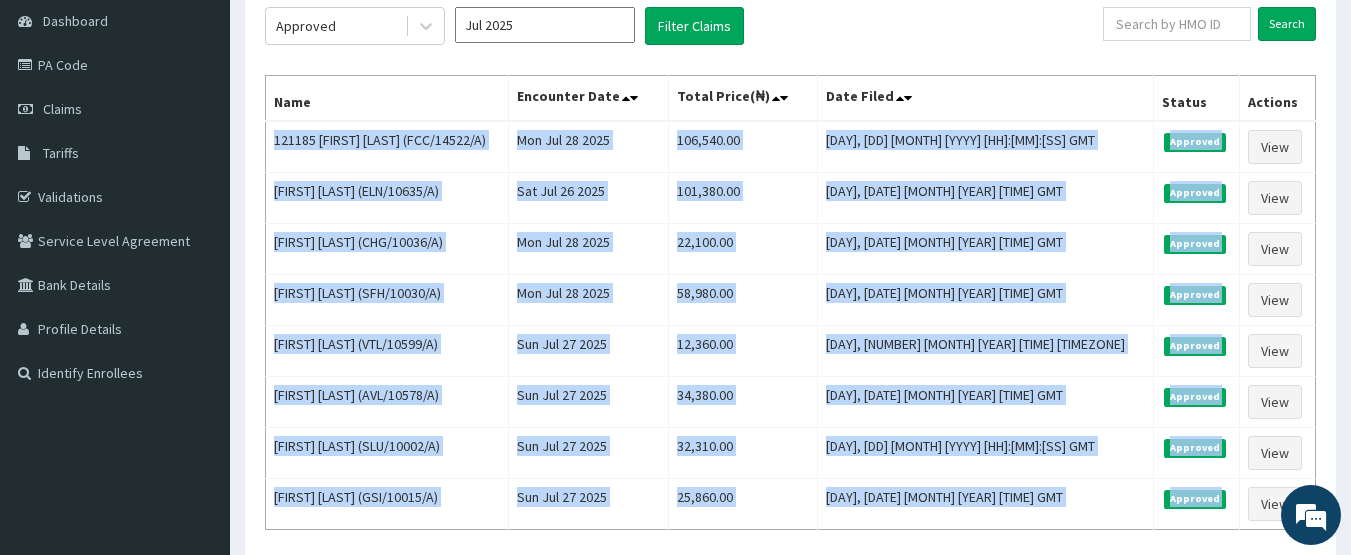 scroll, scrollTop: 373, scrollLeft: 0, axis: vertical 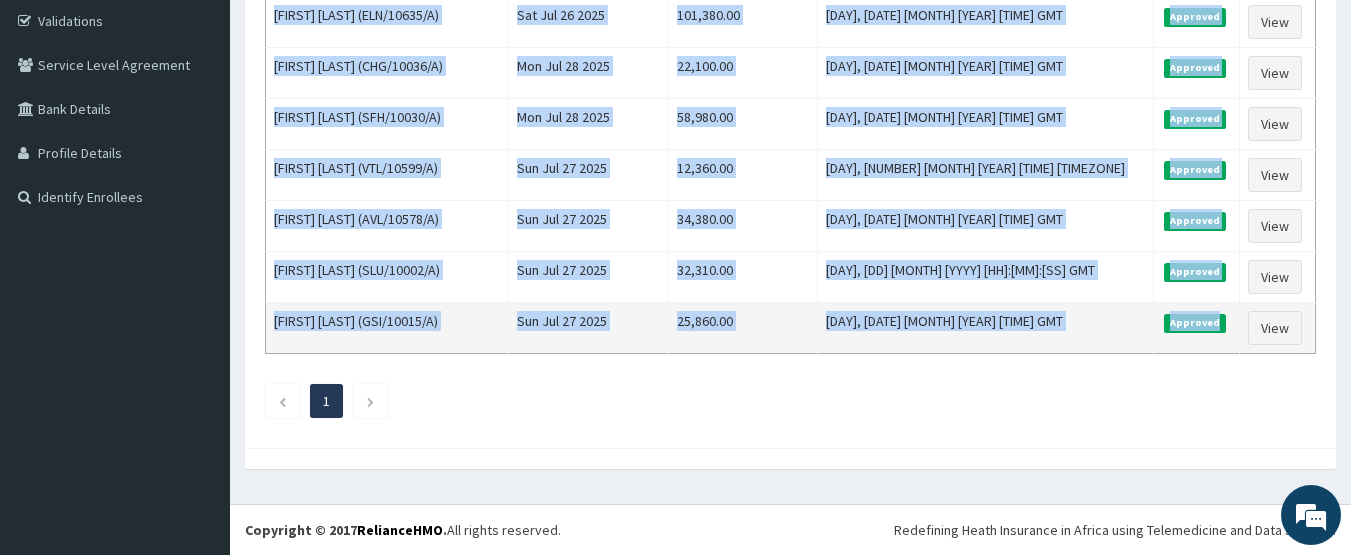 drag, startPoint x: 274, startPoint y: 335, endPoint x: 1199, endPoint y: 328, distance: 925.0265 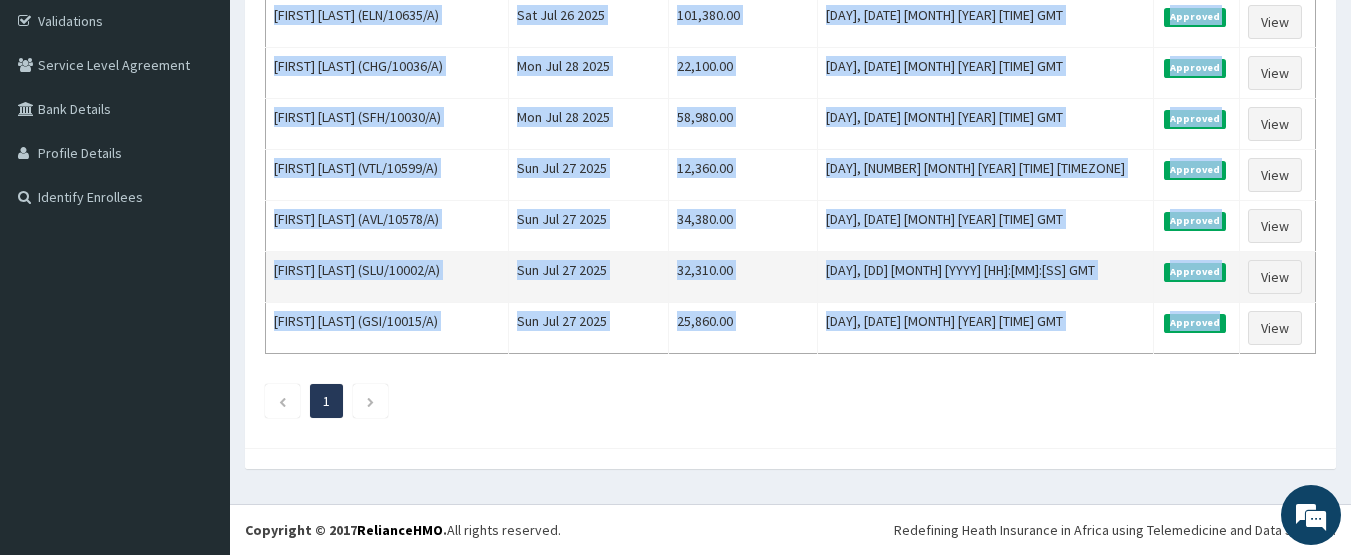 copy on "[NUMBER] [FIRST] [LAST] (FCC/[NUMBER]/A) Mon Jul 28 2025 [PRICE] Wed, 30 Jul 2025 14:55:46 GMT Approved View [FIRST] [LAST] (ELN/[NUMBER]/A) Sat Jul 26 2025 [PRICE] Wed, 30 Jul 2025 08:55:15 GMT Approved View [FIRST] [LAST] (CHG/[NUMBER]/A) Mon Jul 28 2025 [PRICE] Wed, 30 Jul 2025 08:49:48 GMT Approved View [FIRST] [LAST] (SFH/[NUMBER]/A) Mon Jul 28 2025 [PRICE] Wed, 30 Jul 2025 08:47:34 GMT Approved View [FIRST] [LAST] [LAST] (VTL/[NUMBER]/A) Sun Jul 27 2025 [PRICE] Wed, 30 Jul 2025 08:40:41 GMT Approved View [FIRST] [LAST] (AVL/[NUMBER]/A) Sun Jul 27 2025 [PRICE] Wed, 30 Jul 2025 08:39:12 GMT Approved View [FIRST] [LAST] (SLU/[NUMBER]/A) Sun Jul 27 2025 [PRICE] Wed, 30 Jul 2025 08:35:19 GMT Approved View [FIRST] [LAST] [LAST] (GSI/[NUMBER]/A) Sun Jul 27 2025 [PRICE] Wed, 30 Jul 2025 08:31:32 GMT Approved" 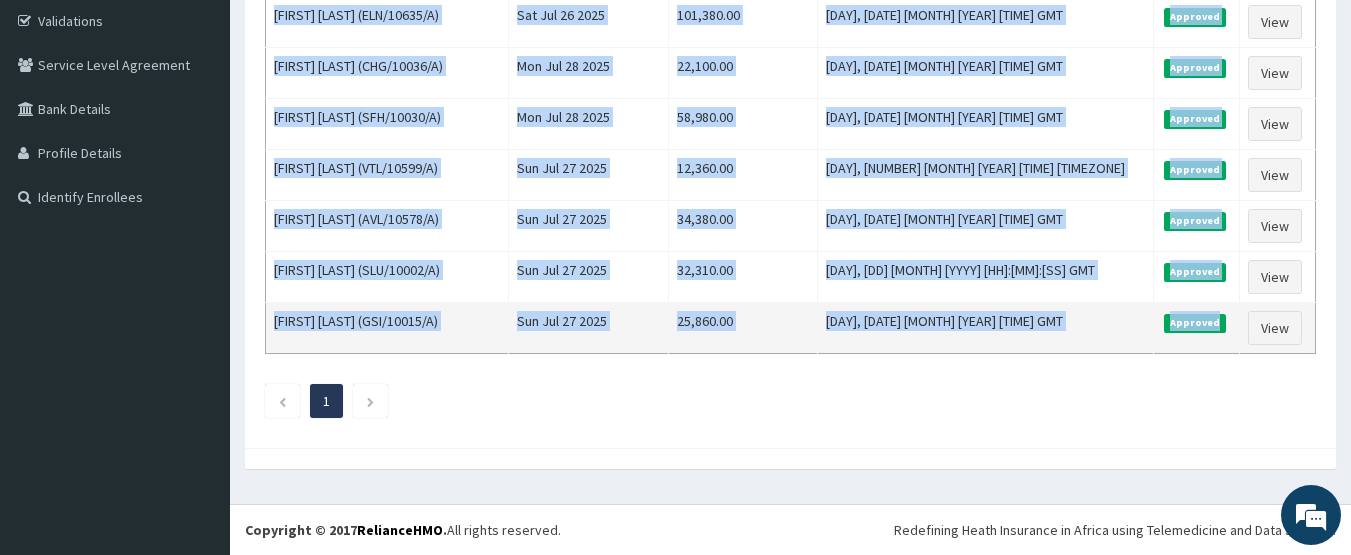 click on "[DAY], [DATE] [MONTH] [YEAR] [TIME] GMT" at bounding box center [985, 328] 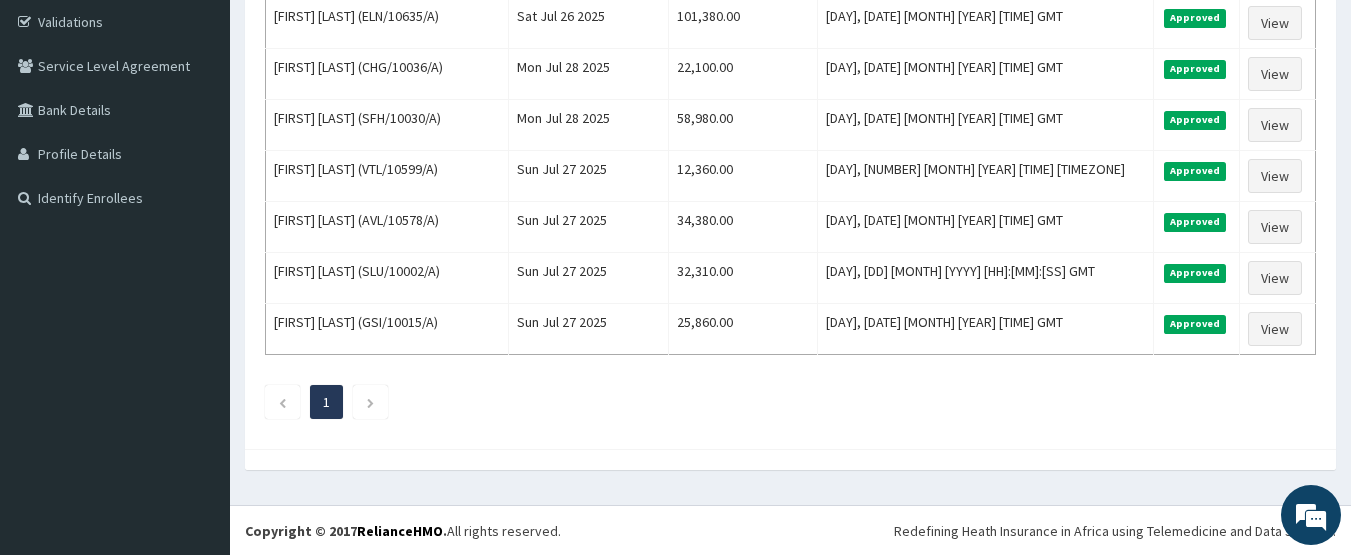 scroll, scrollTop: 373, scrollLeft: 0, axis: vertical 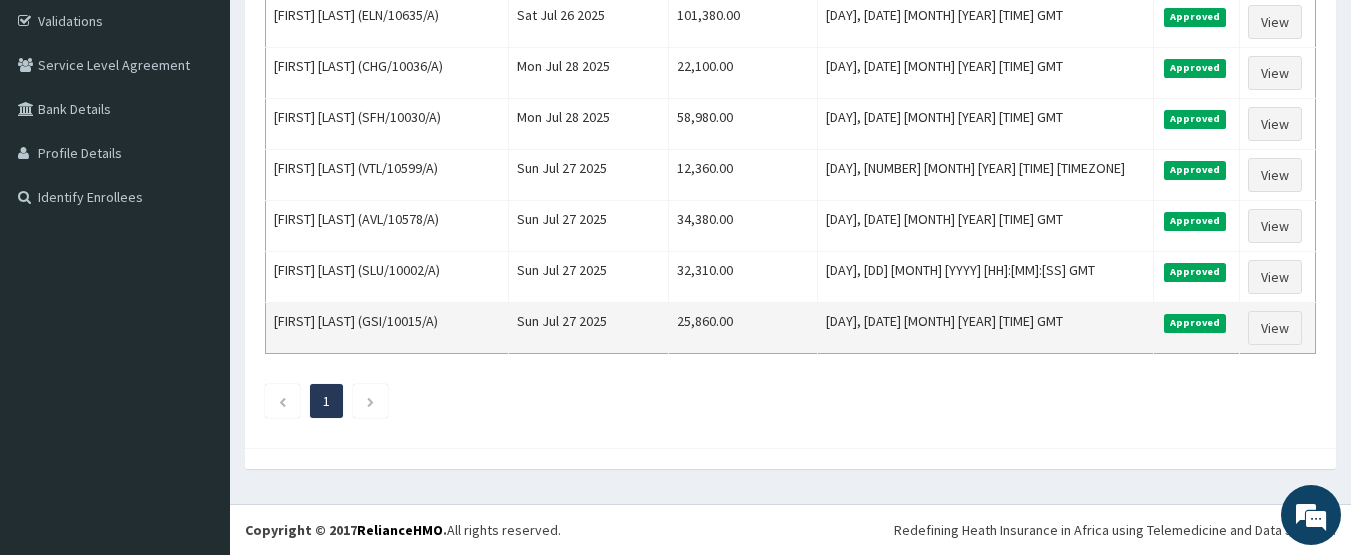click on "25,860.00" at bounding box center [742, 328] 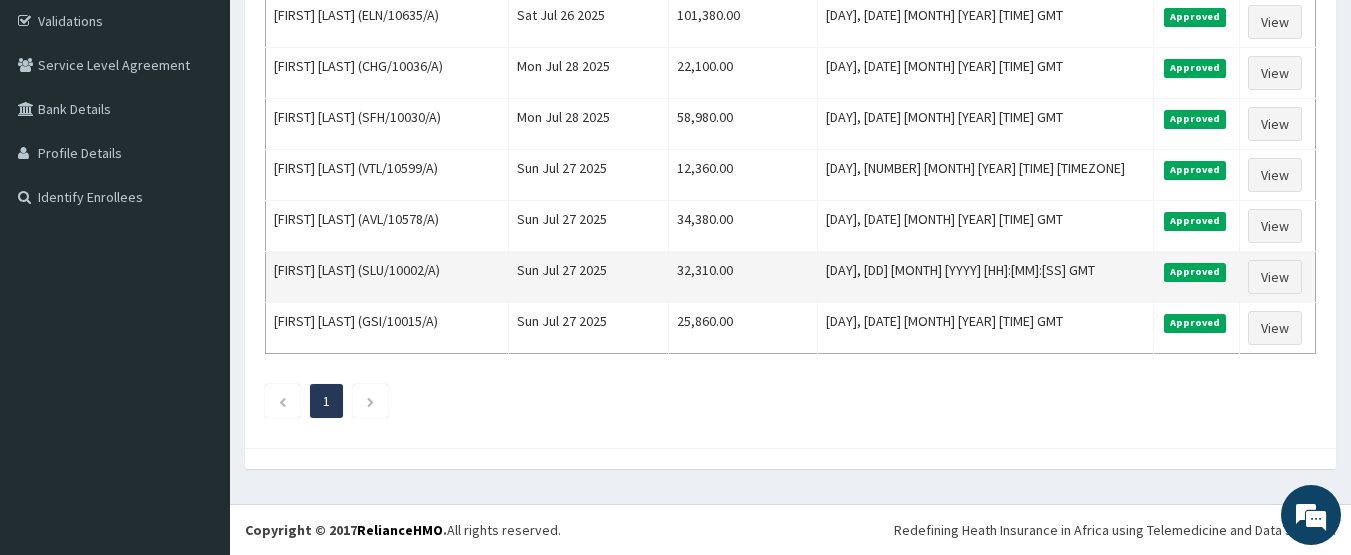 click on "32,310.00" at bounding box center [742, 277] 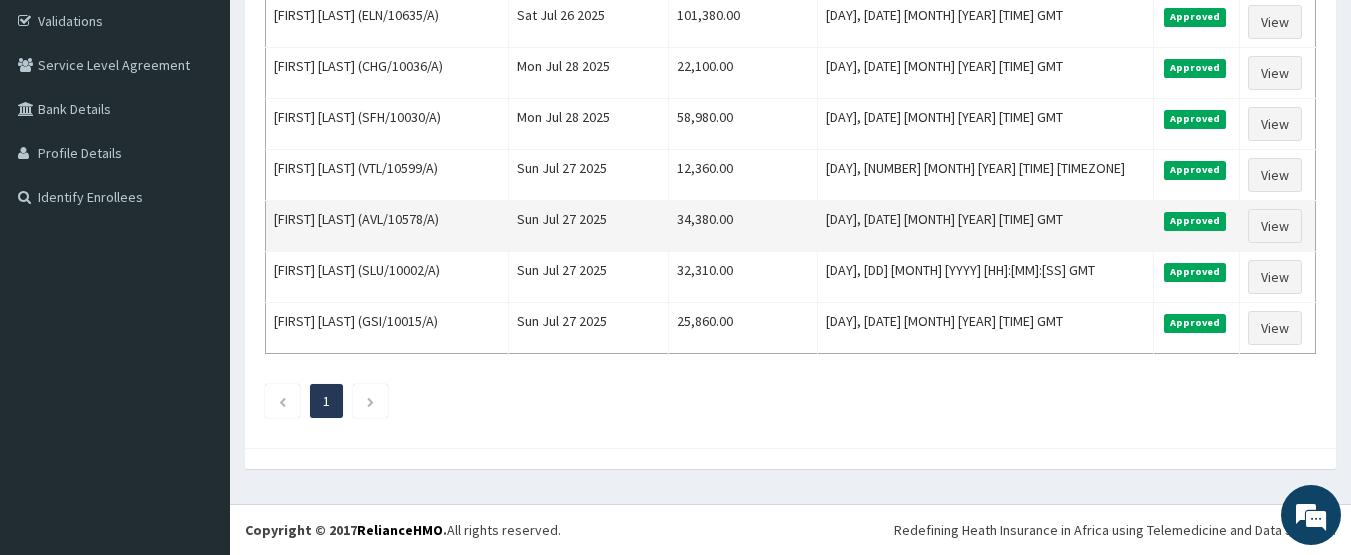 click on "34,380.00" at bounding box center [742, 226] 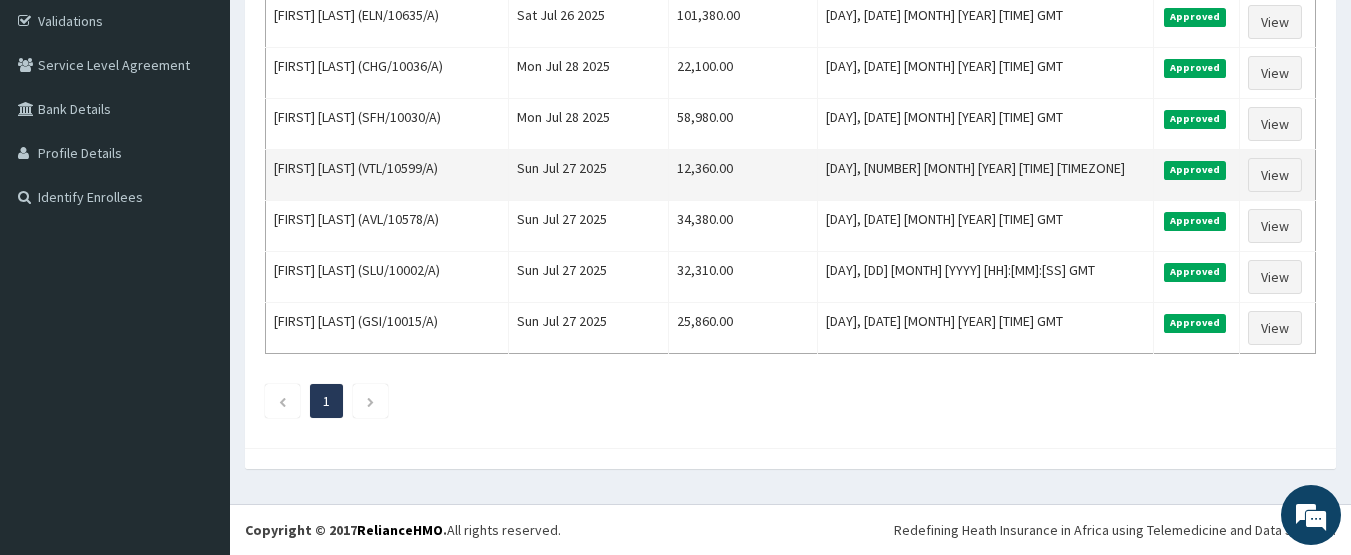 click on "12,360.00" at bounding box center (742, 175) 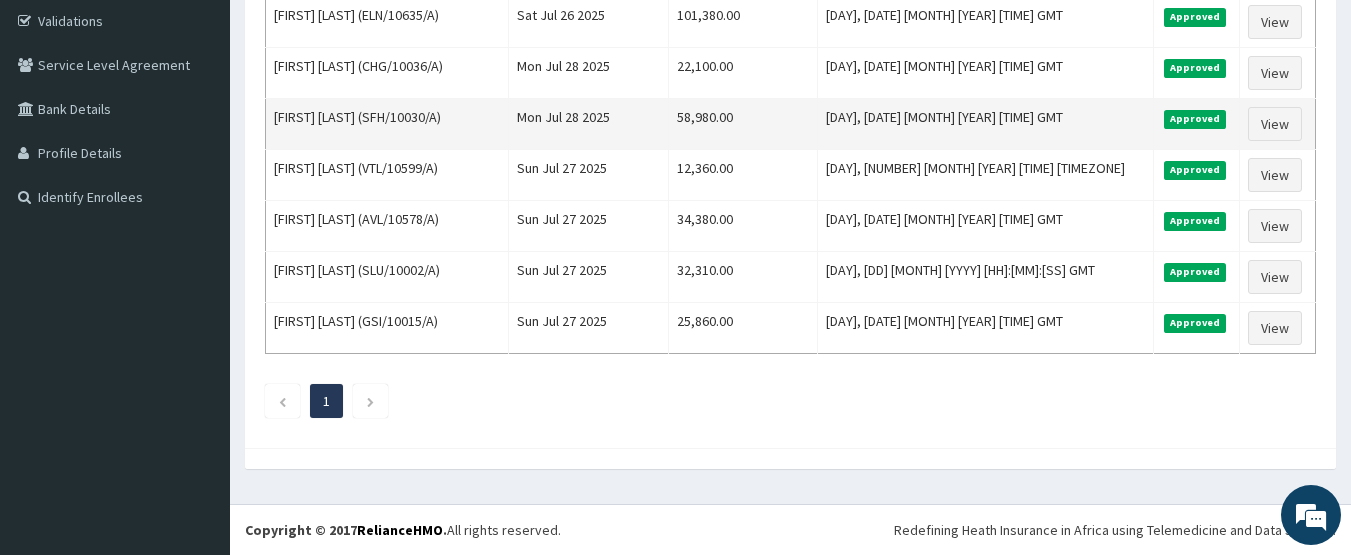 click on "58,980.00" at bounding box center [742, 124] 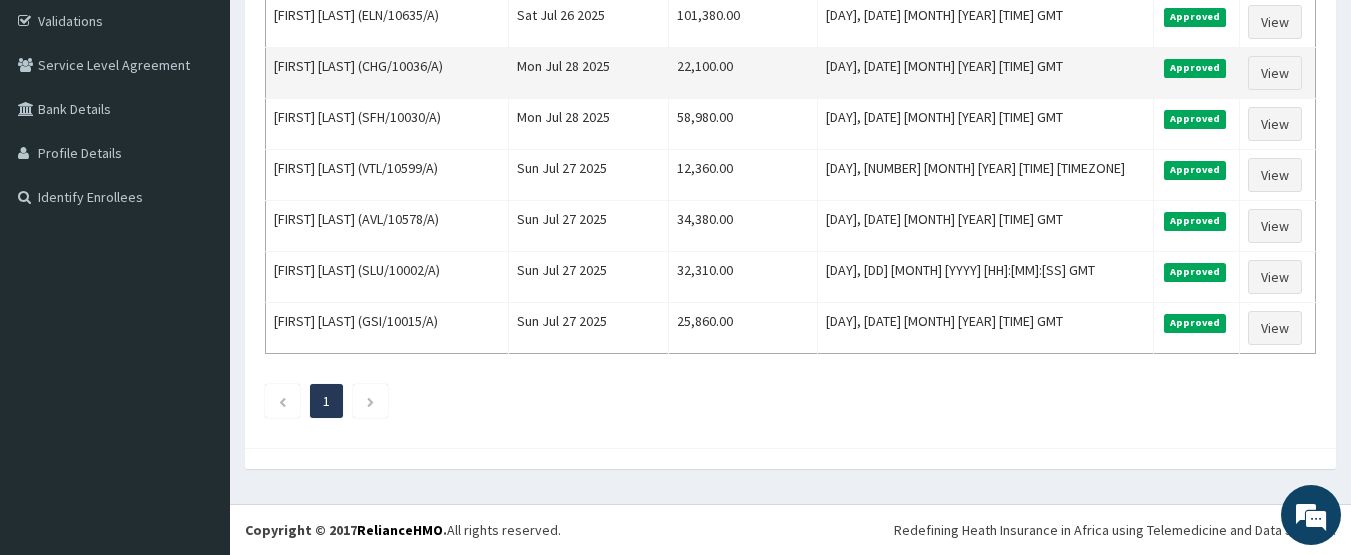 click on "22,100.00" at bounding box center (742, 73) 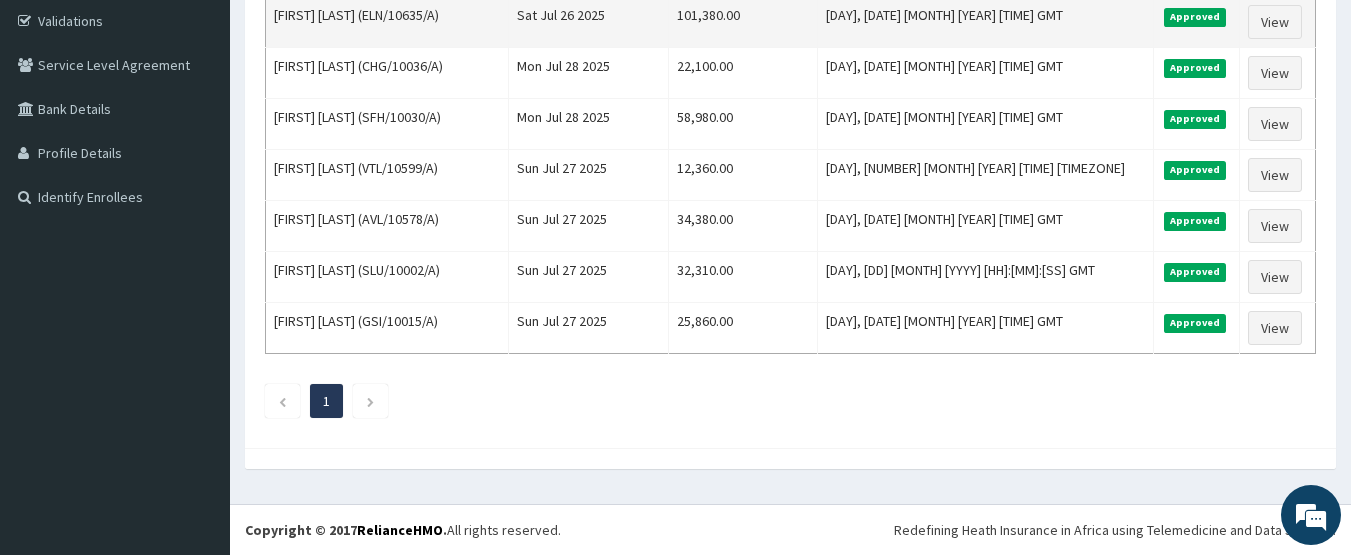click on "101,380.00" at bounding box center [742, 22] 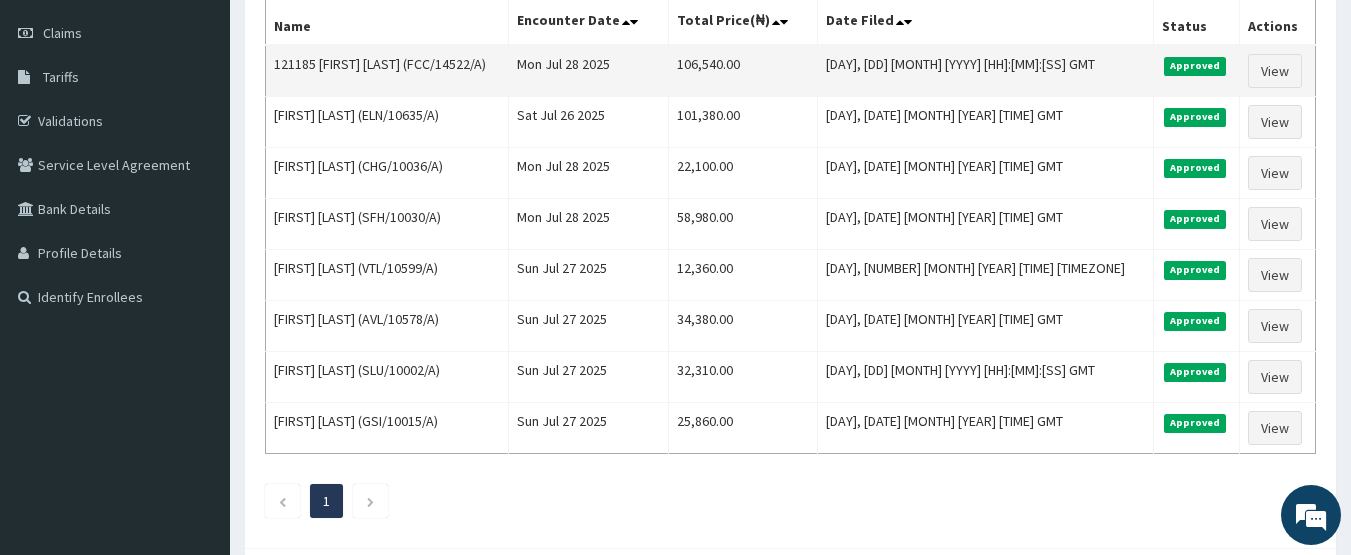 click on "106,540.00" at bounding box center [742, 71] 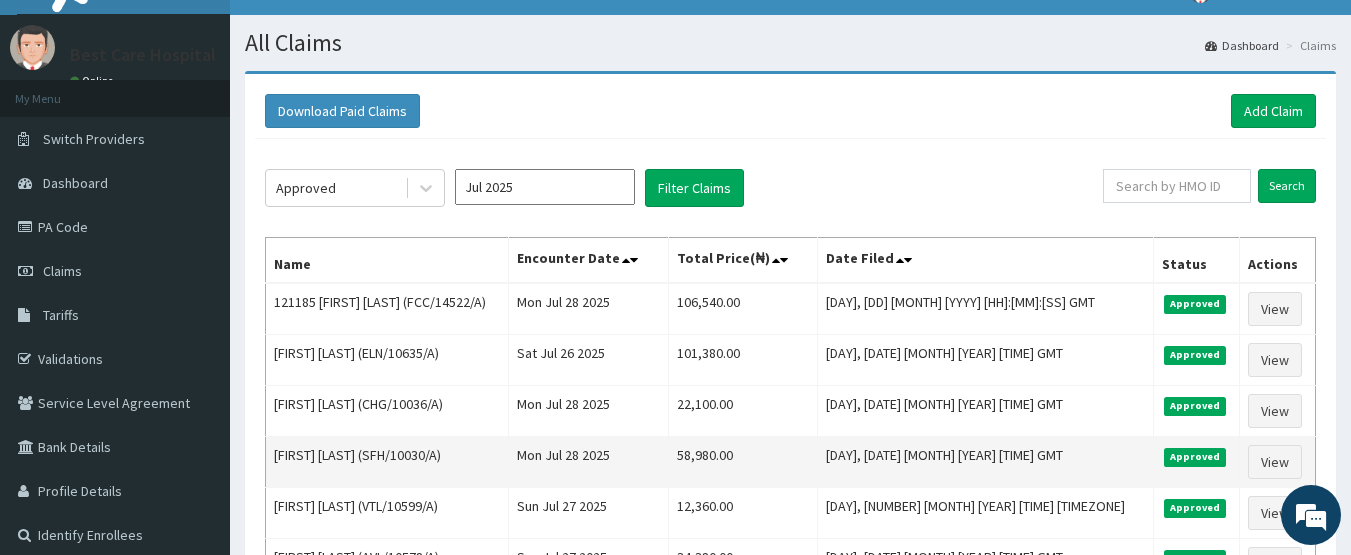 scroll, scrollTop: 0, scrollLeft: 0, axis: both 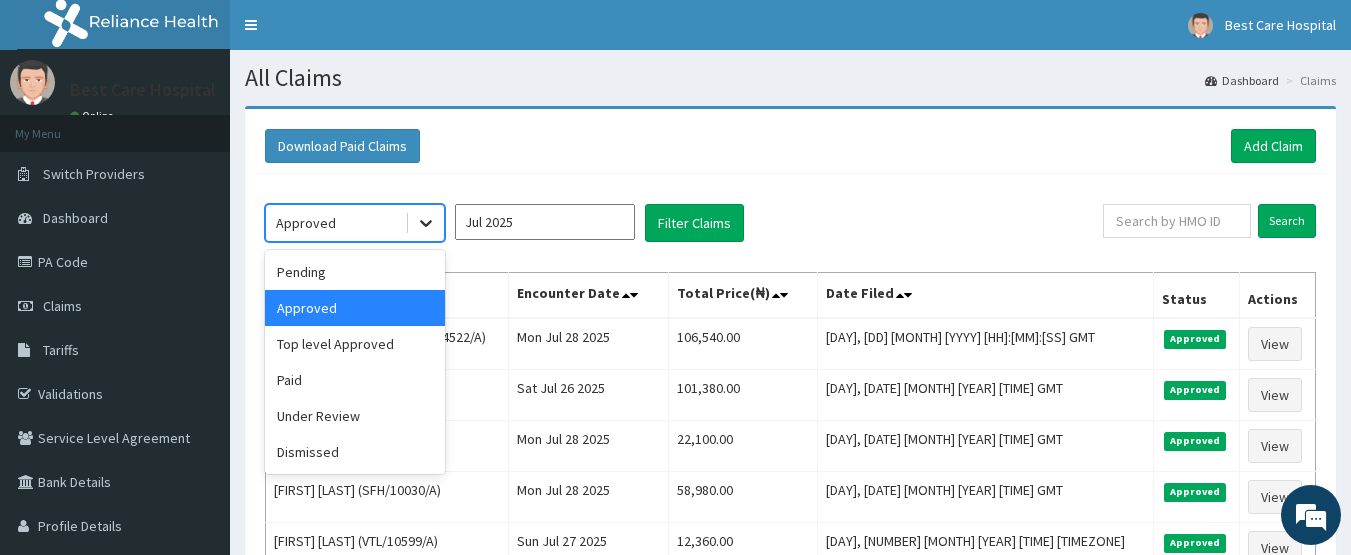 click 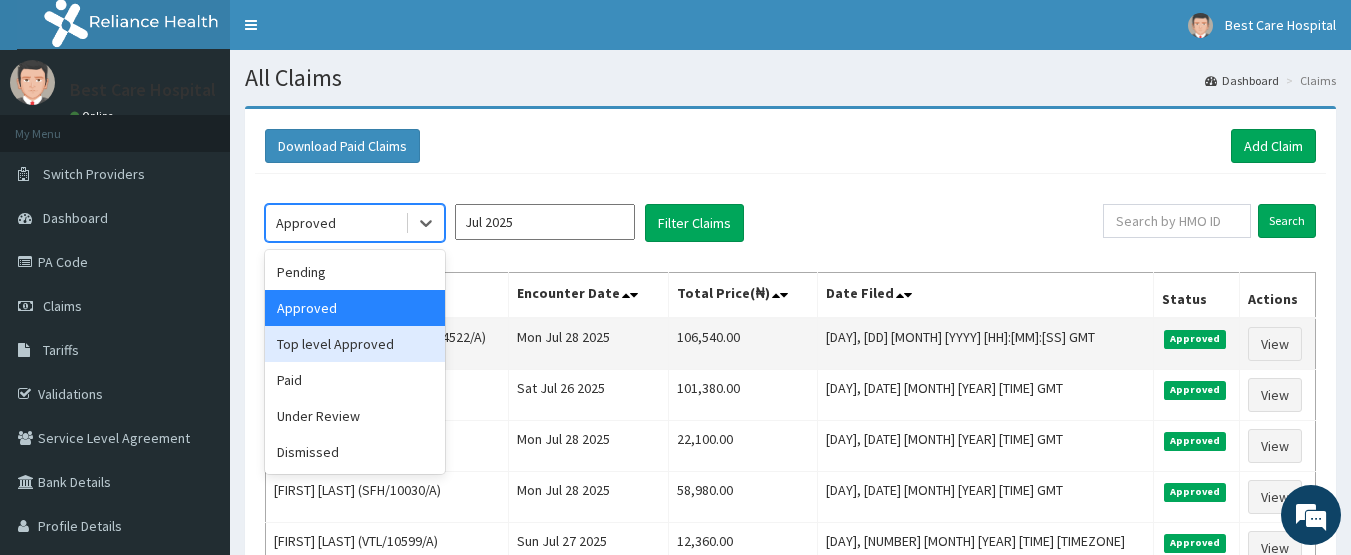 drag, startPoint x: 374, startPoint y: 343, endPoint x: 402, endPoint y: 343, distance: 28 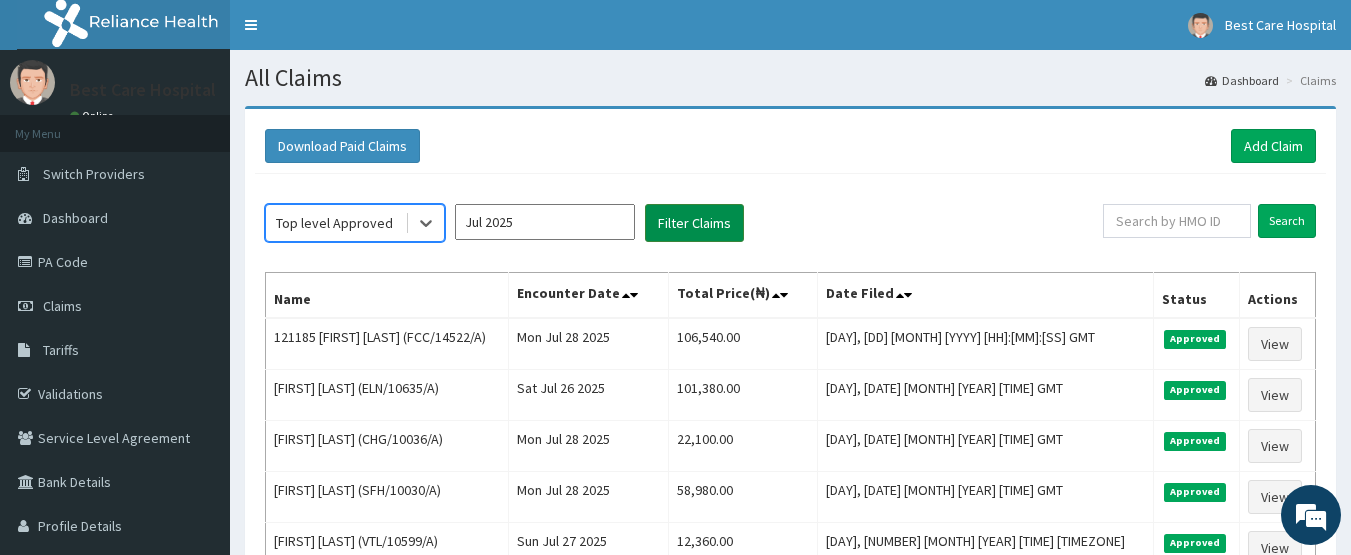 click on "Filter Claims" at bounding box center [694, 223] 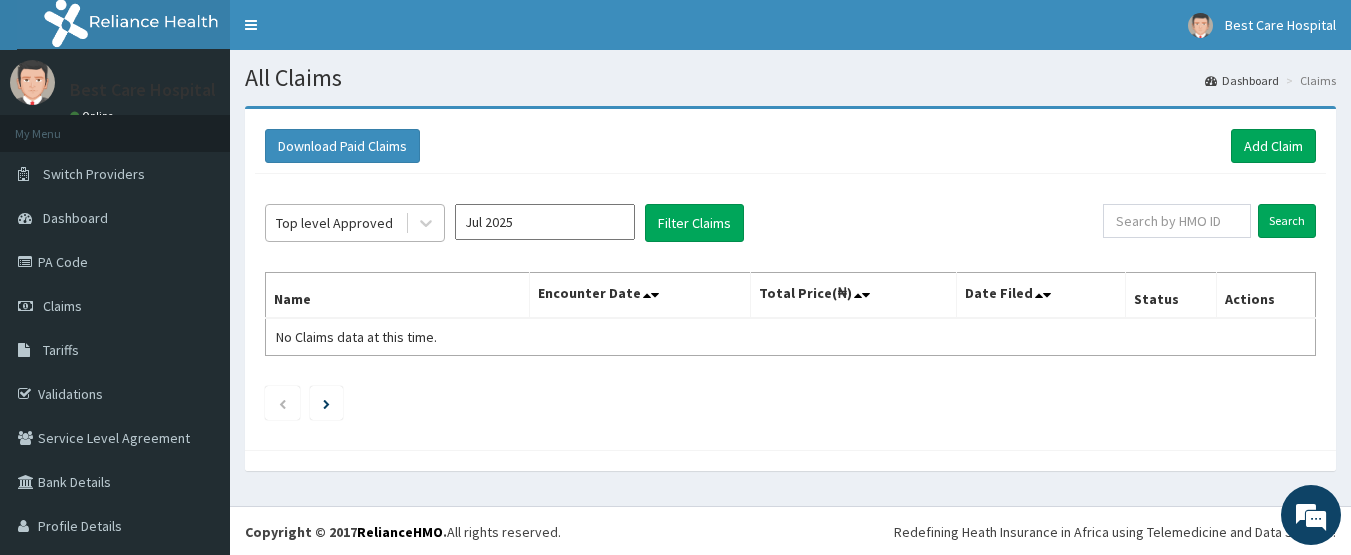 click on "Top level Approved" at bounding box center [335, 223] 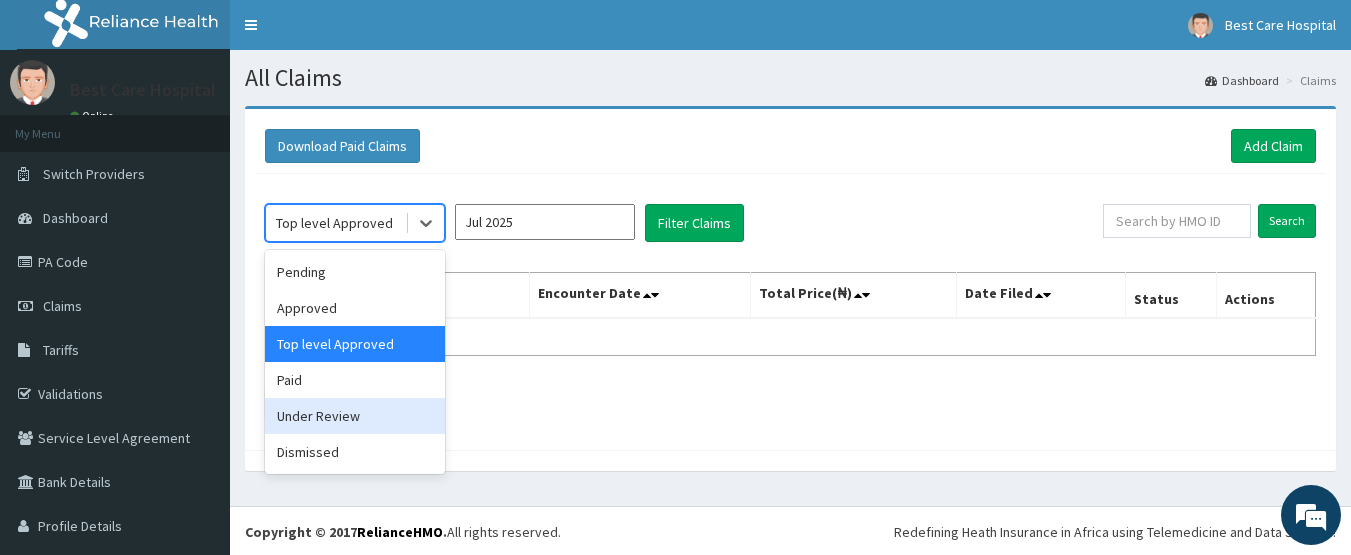 click on "Under Review" at bounding box center [355, 416] 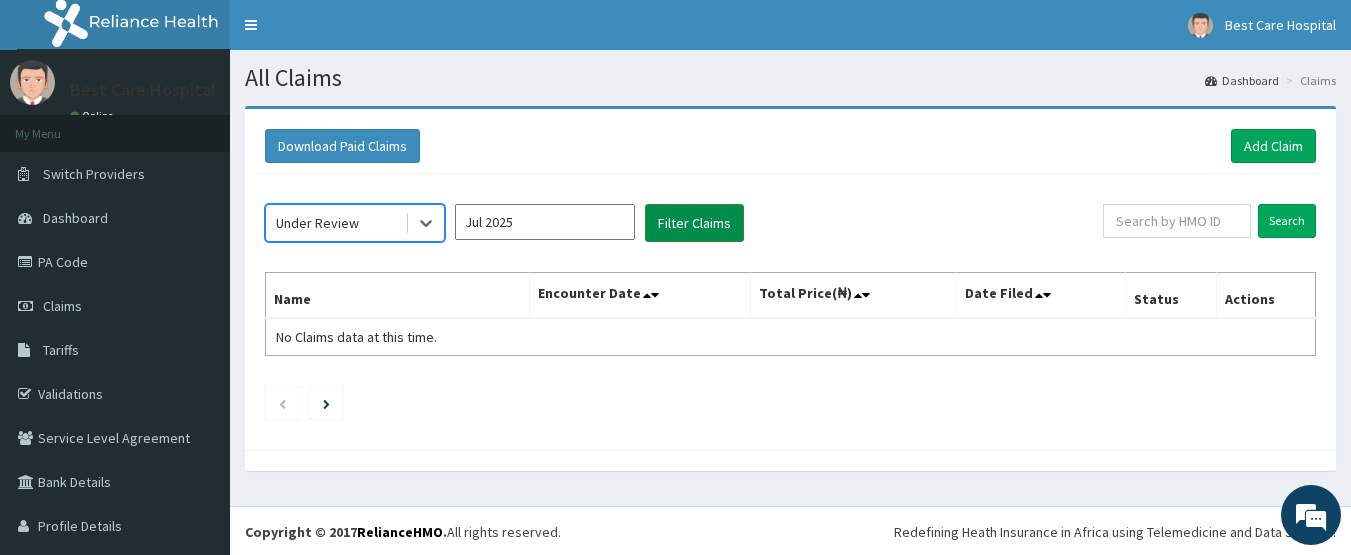 click on "Filter Claims" at bounding box center [694, 223] 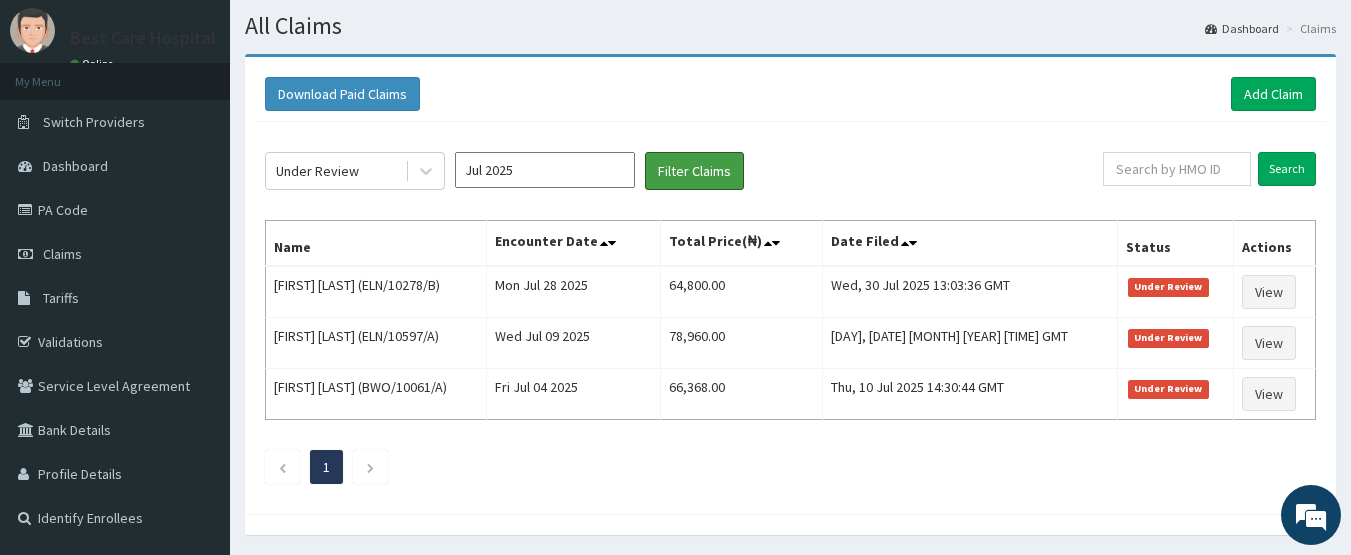 scroll, scrollTop: 18, scrollLeft: 0, axis: vertical 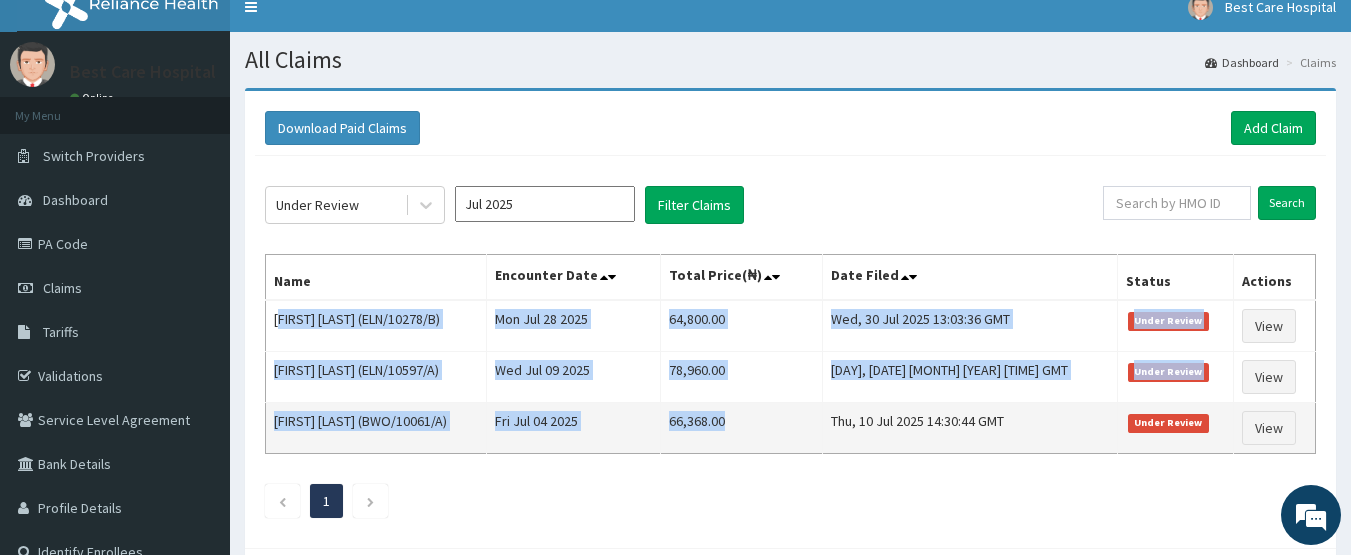 drag, startPoint x: 294, startPoint y: 326, endPoint x: 864, endPoint y: 425, distance: 578.5335 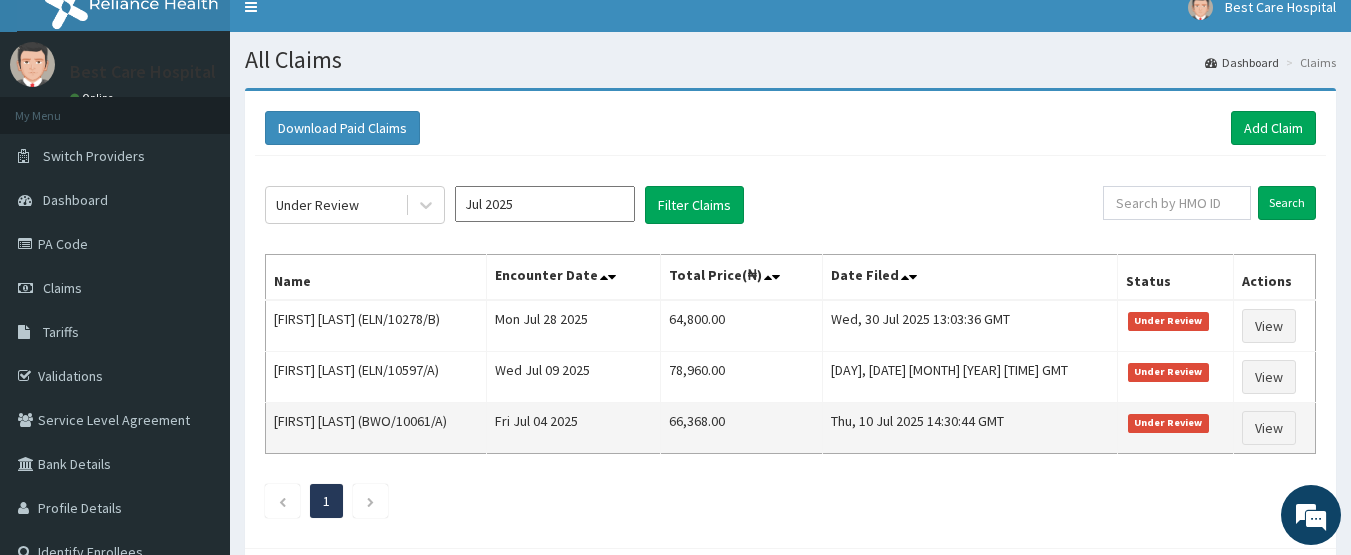 drag, startPoint x: 713, startPoint y: 459, endPoint x: 708, endPoint y: 448, distance: 12.083046 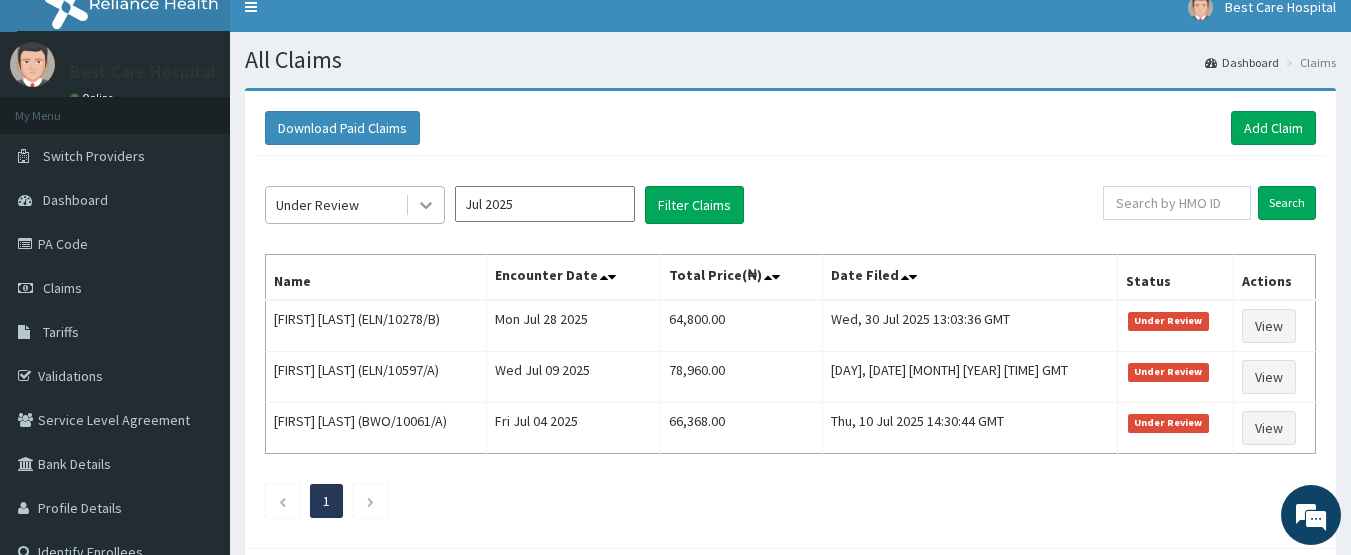 click 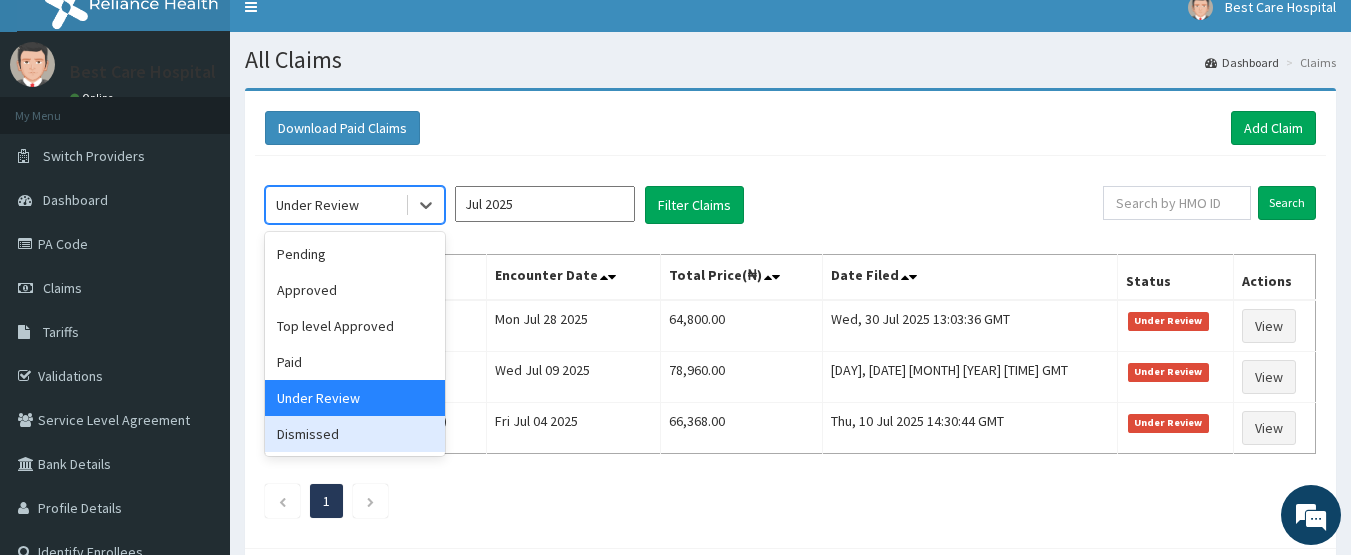 click on "Dismissed" at bounding box center (355, 434) 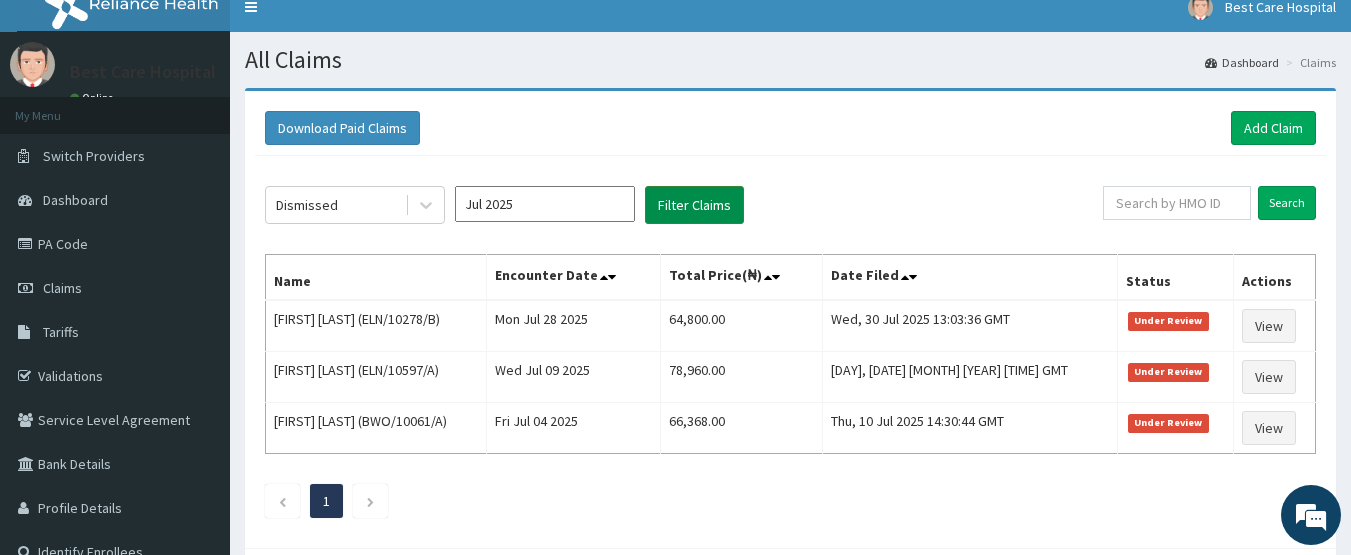 click on "Filter Claims" at bounding box center (694, 205) 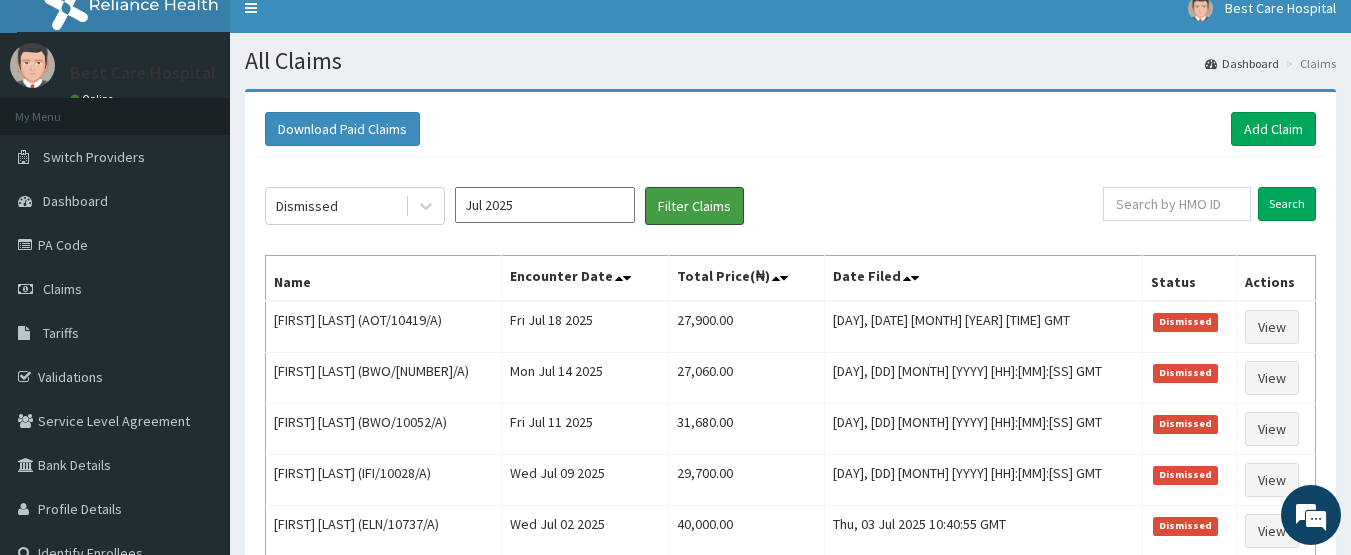 scroll, scrollTop: 0, scrollLeft: 0, axis: both 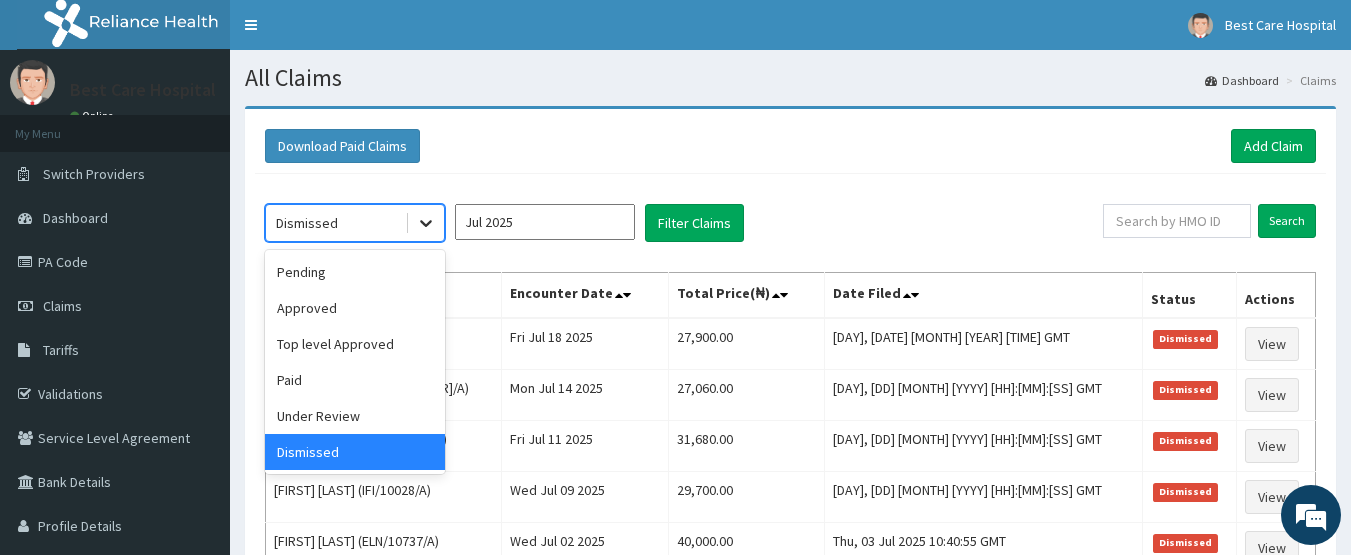 click 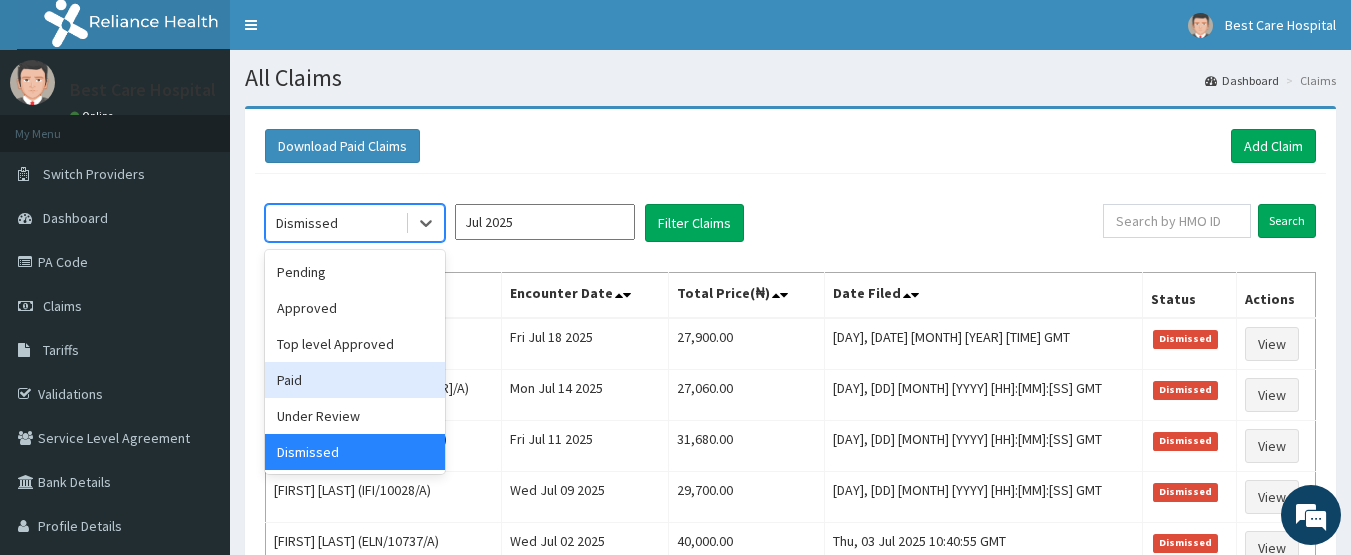 click on "Paid" at bounding box center (355, 380) 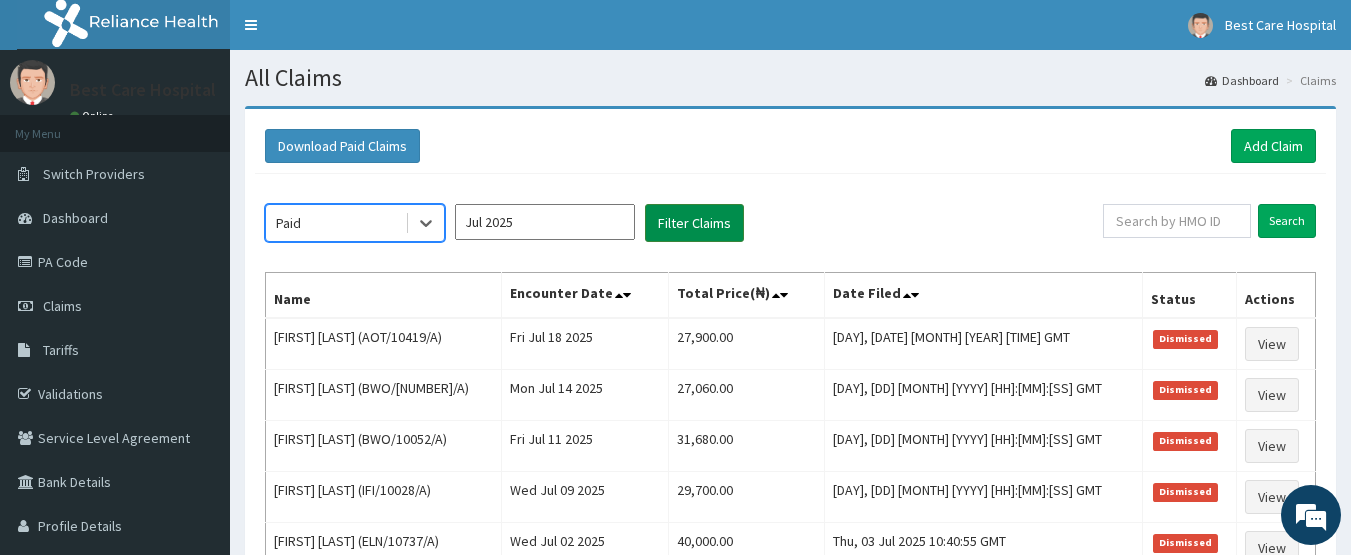 click on "Filter Claims" at bounding box center (694, 223) 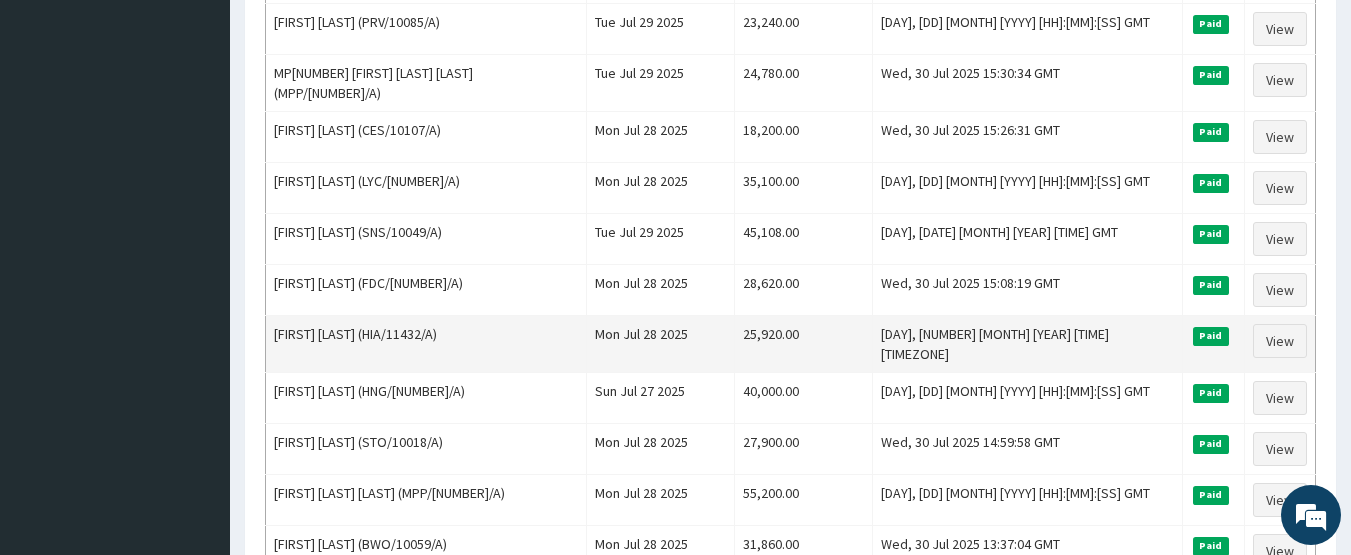 scroll, scrollTop: 2515, scrollLeft: 0, axis: vertical 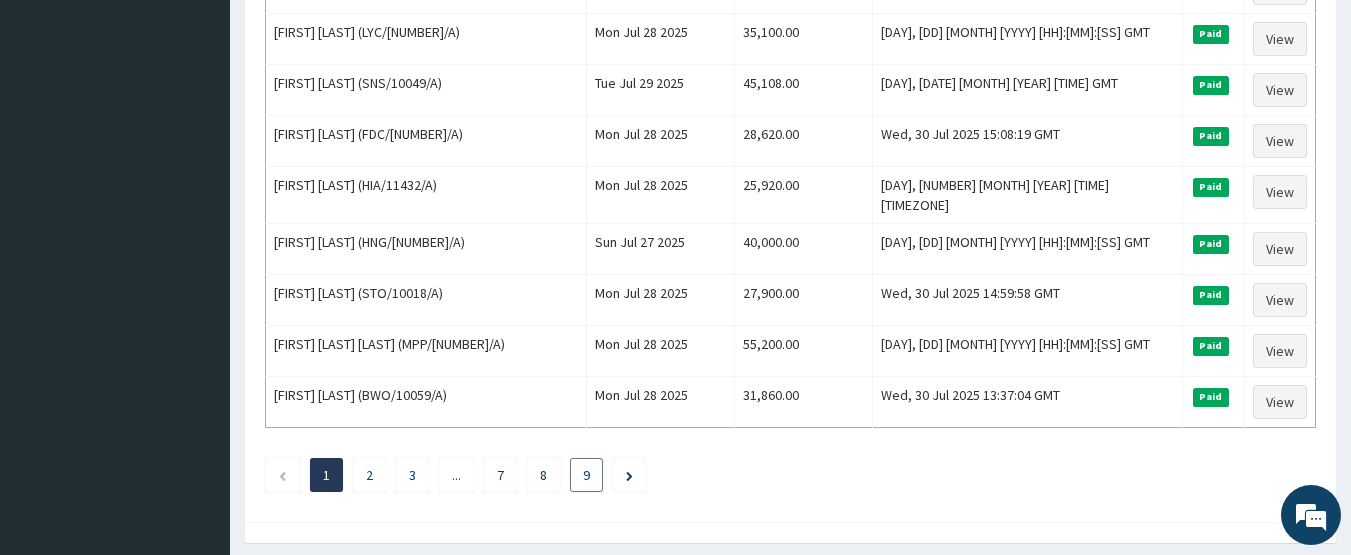 click on "9" at bounding box center [586, 475] 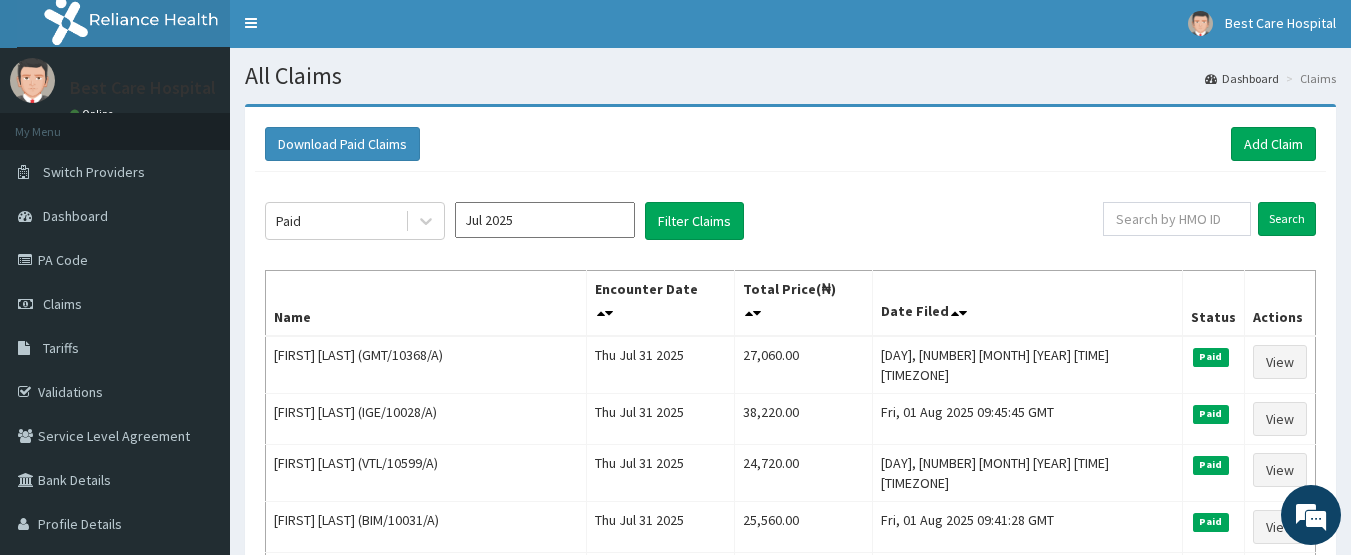 scroll, scrollTop: 0, scrollLeft: 0, axis: both 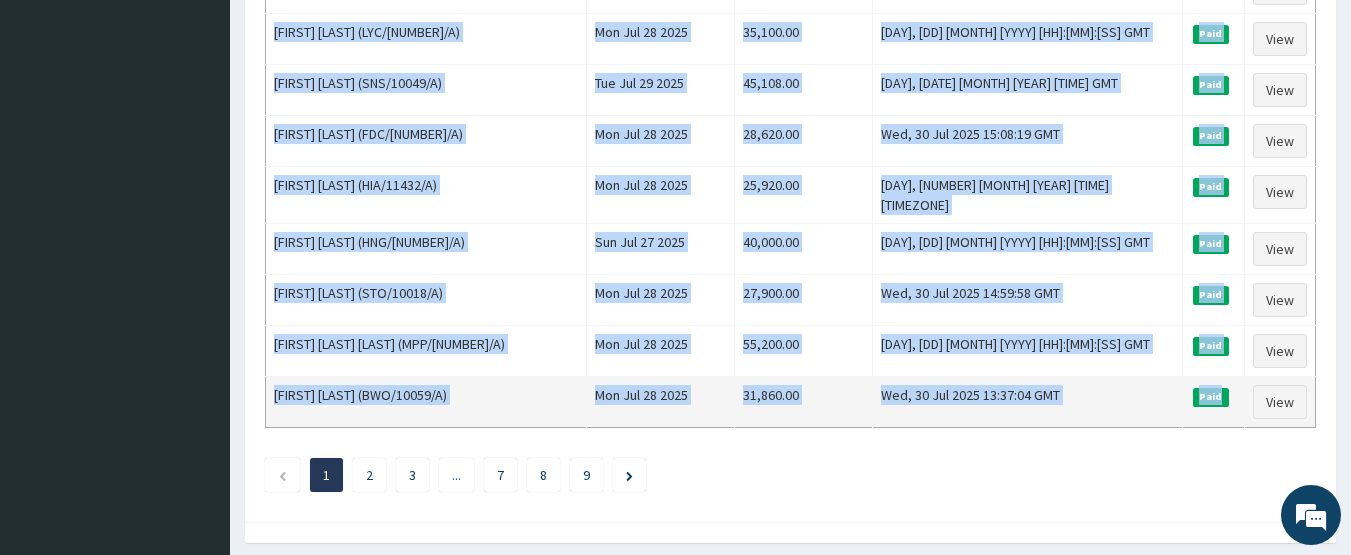 drag, startPoint x: 273, startPoint y: 332, endPoint x: 1227, endPoint y: 336, distance: 954.00836 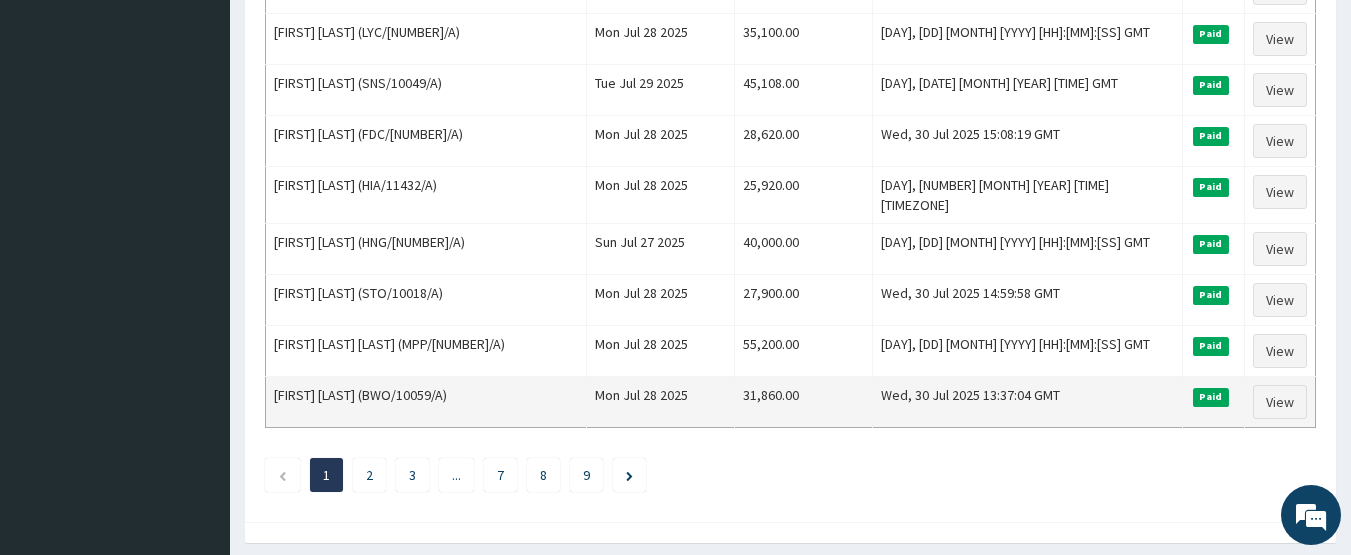 click on "Paid" at bounding box center (1213, 402) 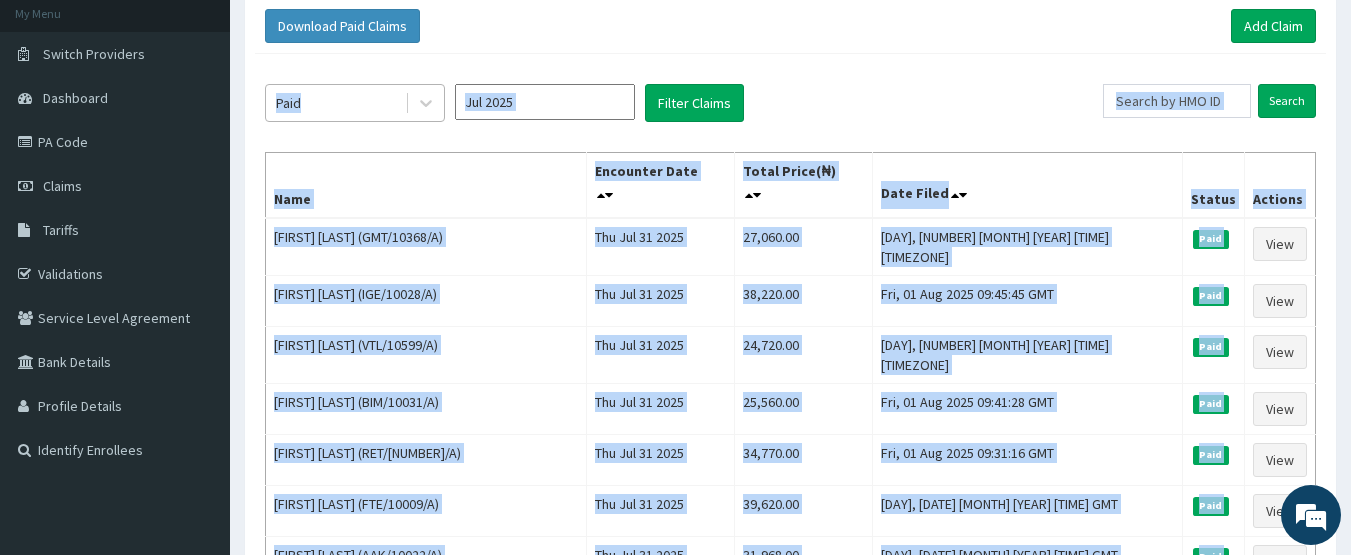 scroll, scrollTop: 108, scrollLeft: 0, axis: vertical 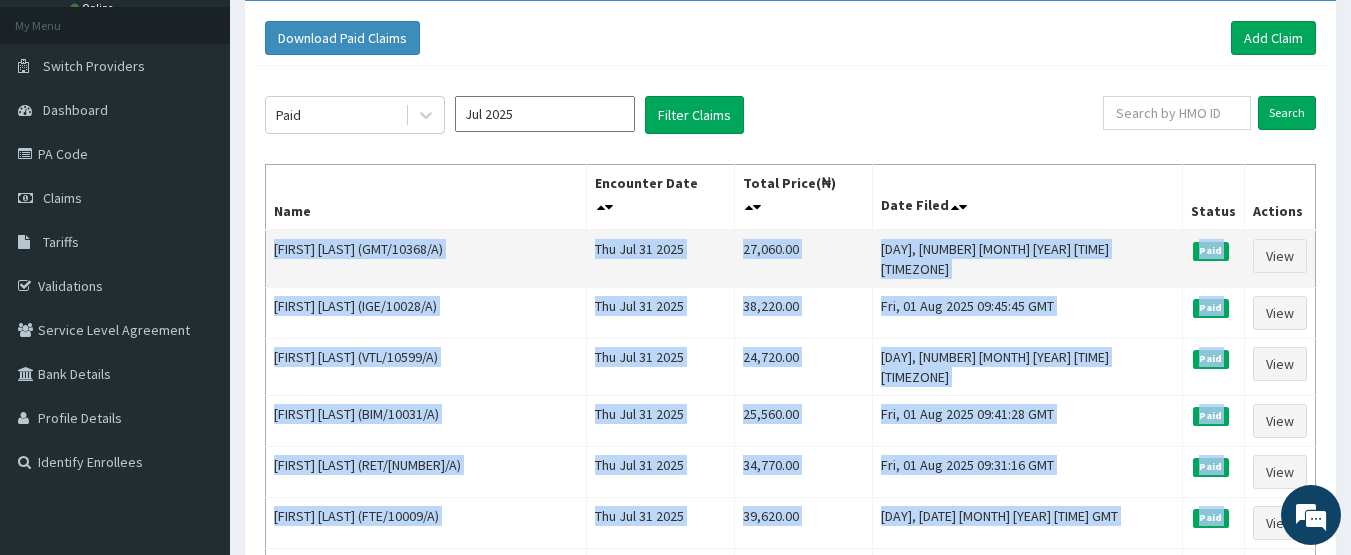 drag, startPoint x: 1216, startPoint y: 317, endPoint x: 279, endPoint y: 237, distance: 940.40894 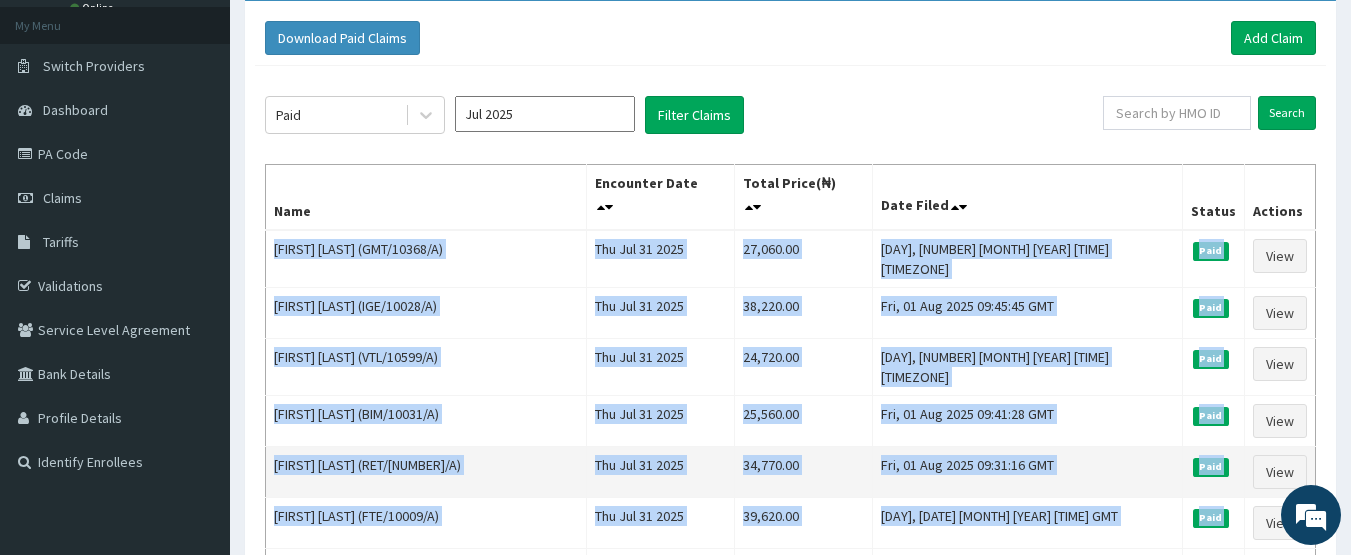 click on "[FIRST] [LAST] (RET/[NUMBER]/A)" at bounding box center (426, 472) 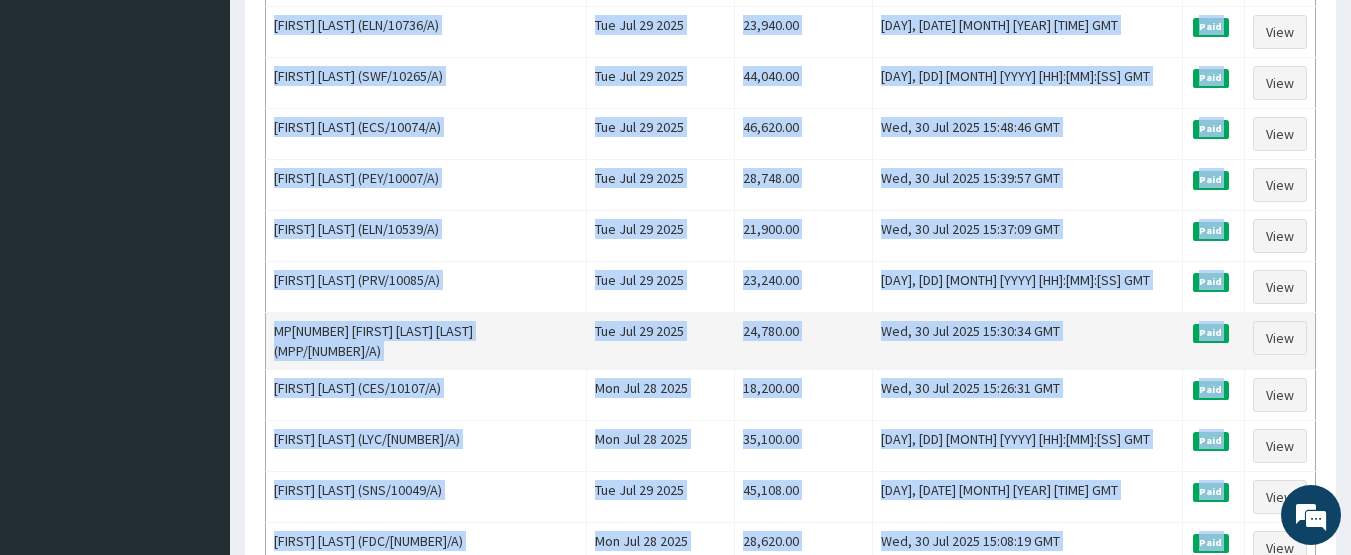 scroll, scrollTop: 2515, scrollLeft: 0, axis: vertical 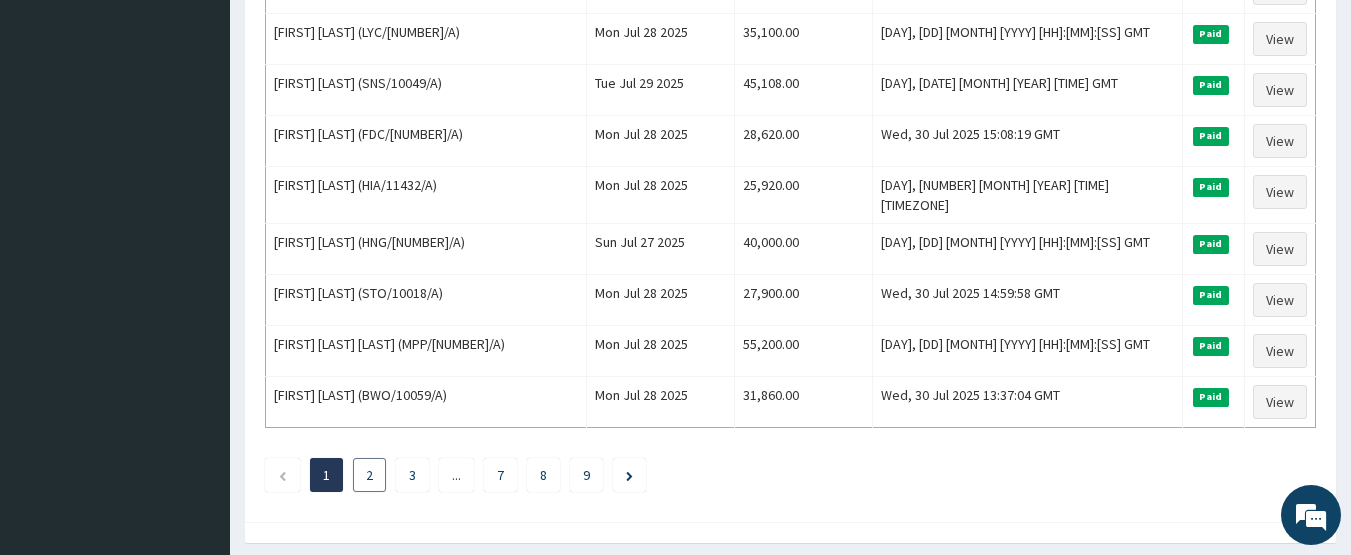 click on "2" at bounding box center (369, 475) 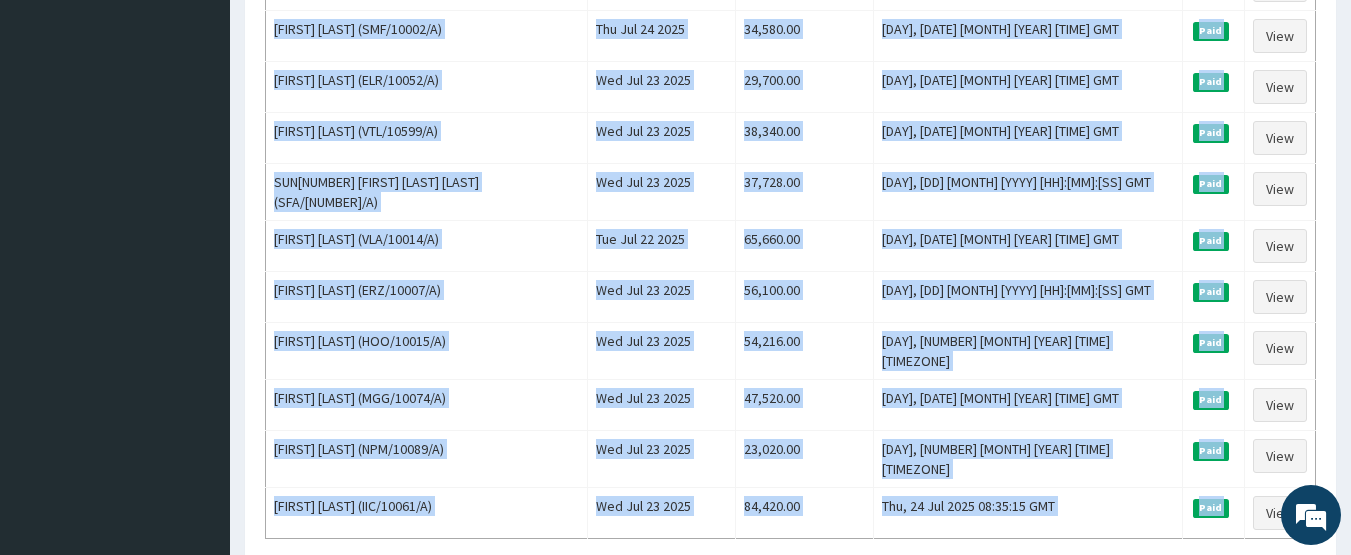 scroll, scrollTop: 2515, scrollLeft: 0, axis: vertical 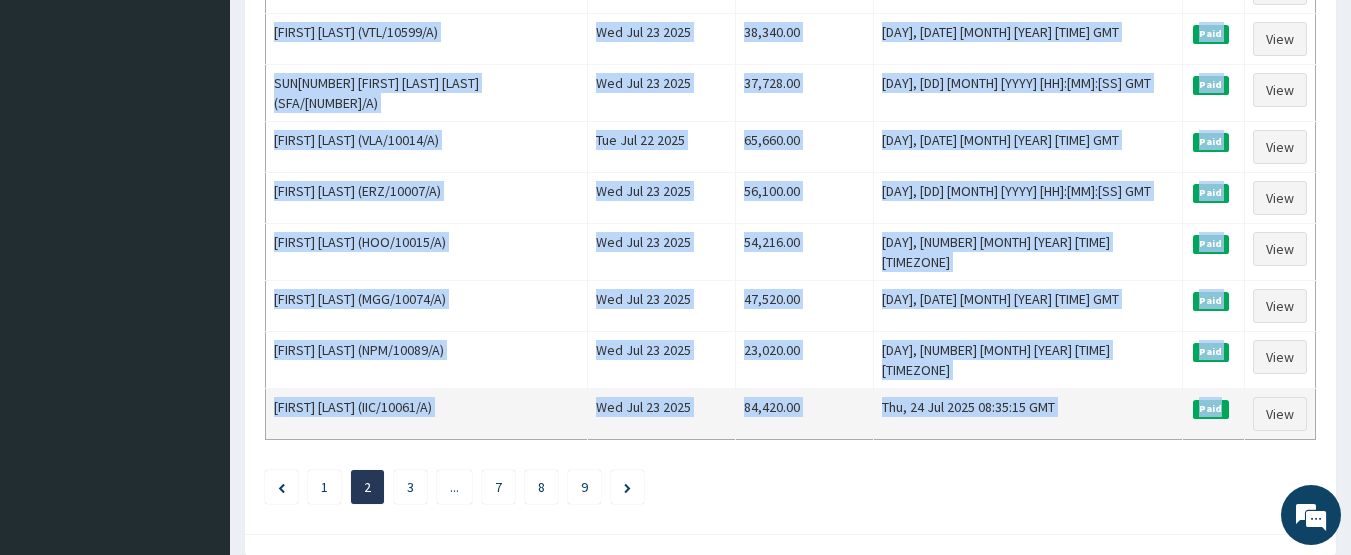 drag, startPoint x: 271, startPoint y: 338, endPoint x: 1221, endPoint y: 331, distance: 950.0258 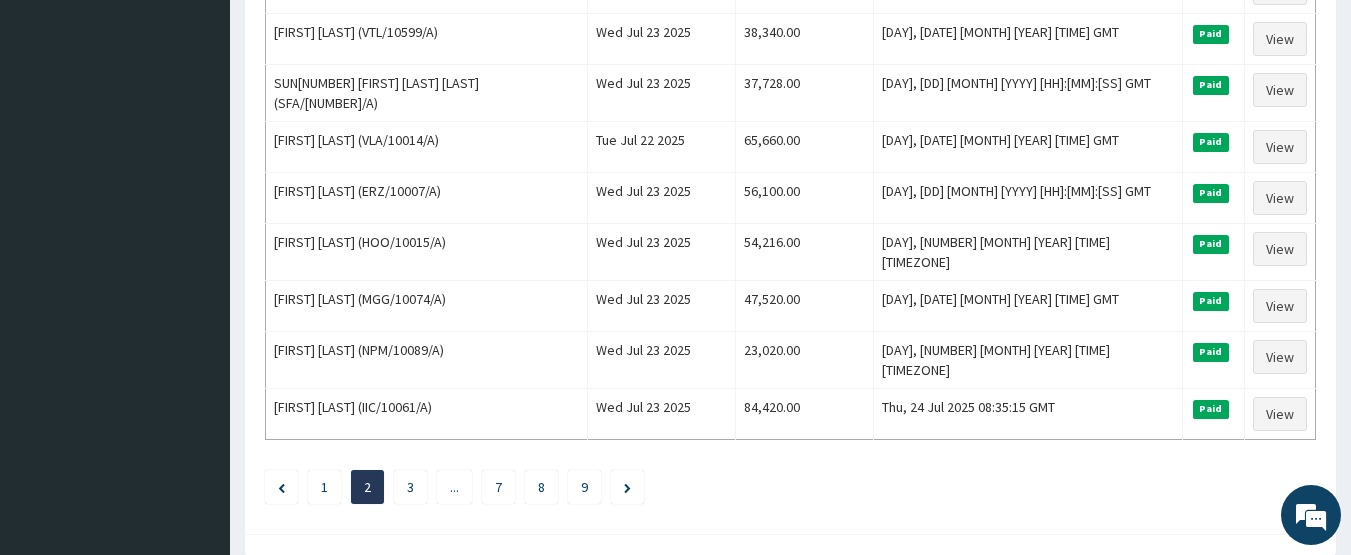 click on "Paid [MONTH] [YEAR] Filter Claims Search Name Encounter Date Total Price(₦) Date Filed Status Actions [FIRST] [LAST] (ELN/10571/A) [DAY] [MONTH] [YEAR] [PRICE] [DAY], [DATE] [MONTH] [YEAR] [TIME] GMT Paid View [FIRST] [LAST] (PAB/10055/A) [DAY] [MONTH] [YEAR] [PRICE] [DAY], [DATE] [MONTH] [YEAR] [TIME] GMT Paid View [FIRST] [LAST] (WTC/10038/A) [DAY] [MONTH] [YEAR] [PRICE] [DAY], [DATE] [MONTH] [YEAR] [TIME] GMT Paid View [FIRST] [LAST] (NPM/10377/A) [DAY] [MONTH] [YEAR] [PRICE] [DAY], [DATE] [MONTH] [YEAR] [TIME] GMT Paid View [FIRST] [LAST] (LCL/10027/A) [DAY] [MONTH] [YEAR] [PRICE] [DAY], [DATE] [MONTH] [YEAR] [TIME] GMT Paid View [FIRST] [LAST] (VTL/10620/A) [DAY] [MONTH] [YEAR] [PRICE] [DAY], [DATE] [MONTH] [YEAR] [TIME] GMT Paid View [FIRST] [LAST] (MTX/10013/B) [DAY] [MONTH] [YEAR] [PRICE] [DAY], [DATE] [MONTH] [YEAR] [TIME] GMT Paid View [FIRST] [LAST] (ELN/10364/A) [DAY] [MONTH] [YEAR] [PRICE] [DAY], [DATE] [MONTH] [YEAR] [TIME] GMT Paid View [FIRST] [LAST] (FAP/10088/A) [DAY] [MONTH] [YEAR] [PRICE] [DAY], [DATE] [MONTH] [YEAR] [TIME] GMT Paid View [FIRST] [LAST] (TAN/10014/C) [DAY] [MONTH] [YEAR] [PRICE] Paid" 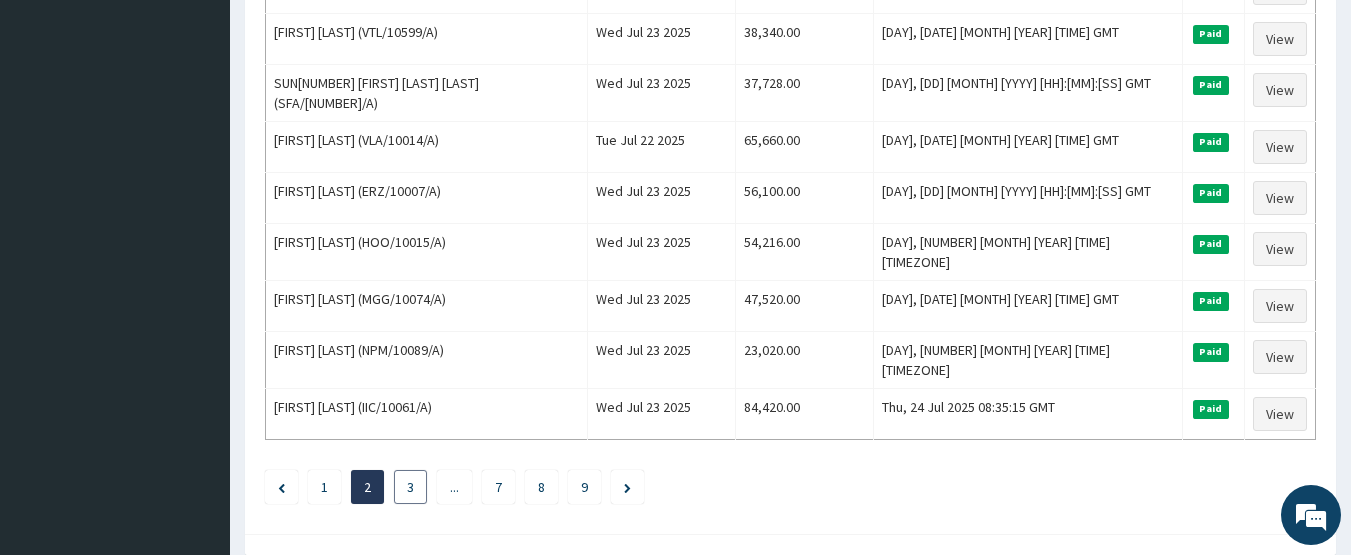 click on "3" at bounding box center (410, 487) 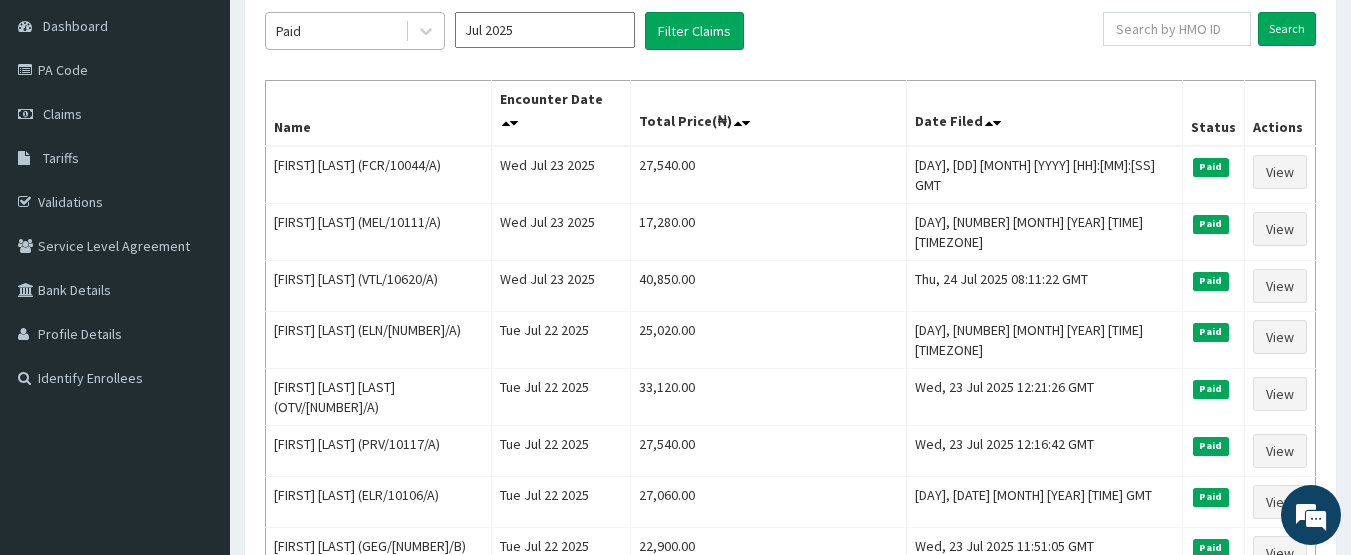 scroll, scrollTop: 0, scrollLeft: 0, axis: both 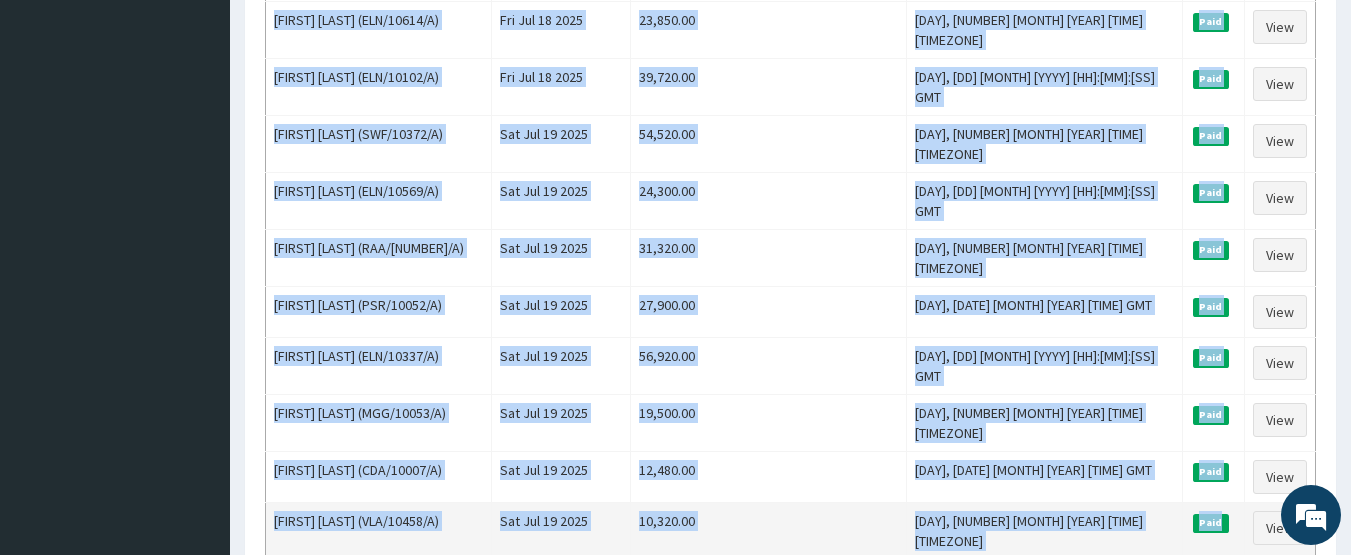 drag, startPoint x: 274, startPoint y: 339, endPoint x: 1205, endPoint y: 323, distance: 931.13745 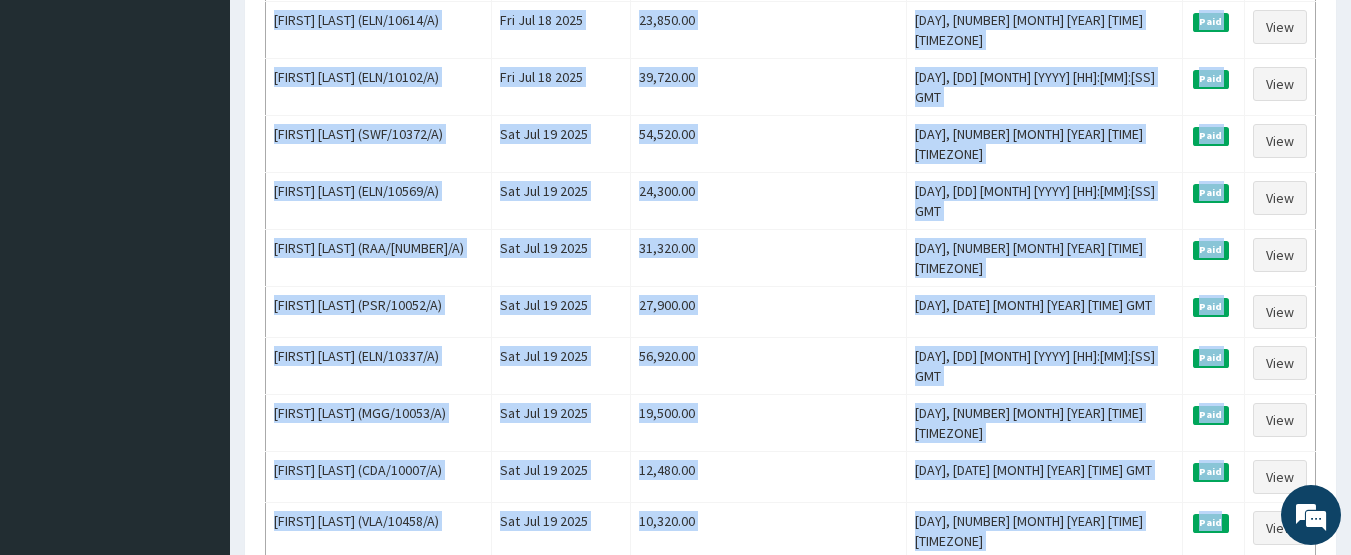 drag, startPoint x: 893, startPoint y: 348, endPoint x: 768, endPoint y: 361, distance: 125.67418 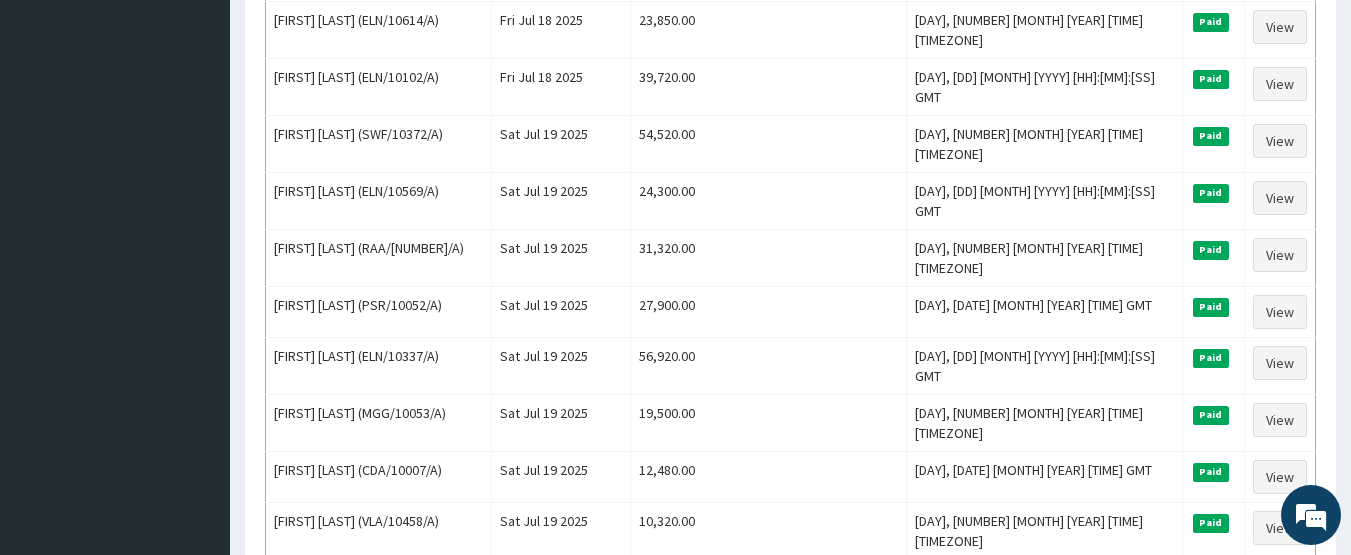 click on "4" at bounding box center [453, 607] 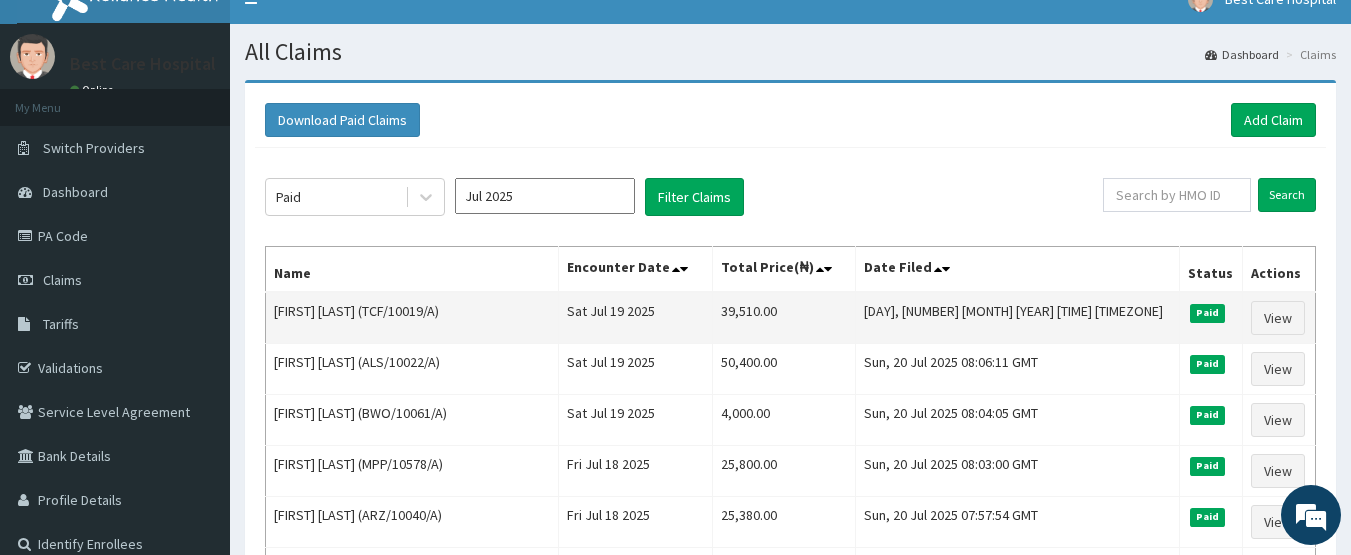 scroll, scrollTop: 100, scrollLeft: 0, axis: vertical 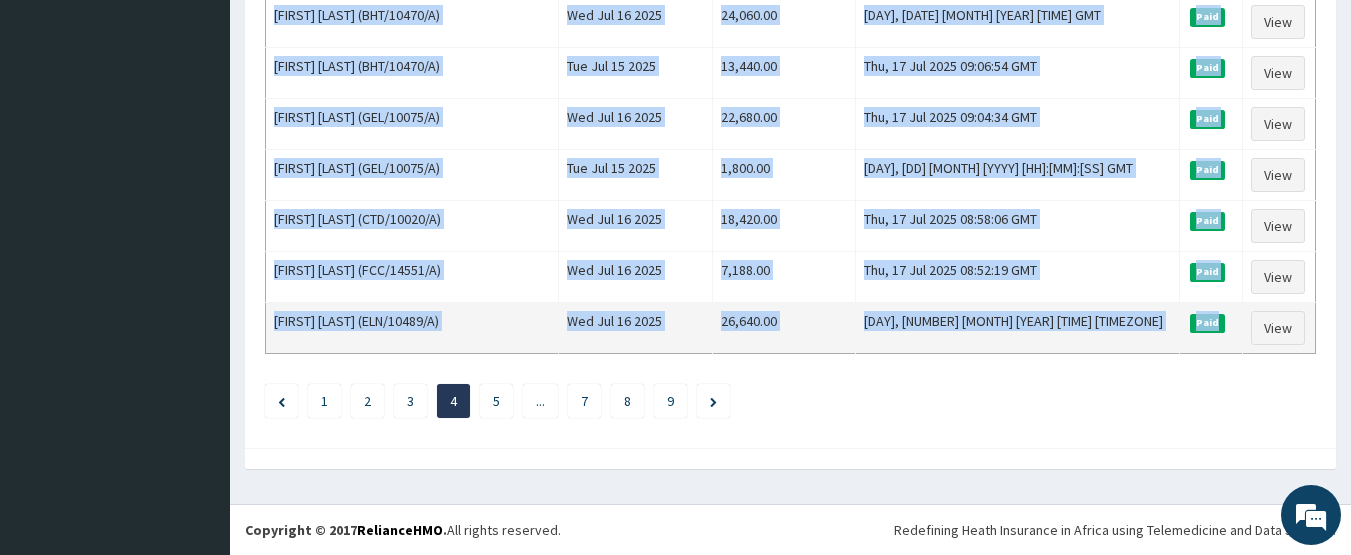 drag, startPoint x: 269, startPoint y: 238, endPoint x: 1205, endPoint y: 321, distance: 939.6728 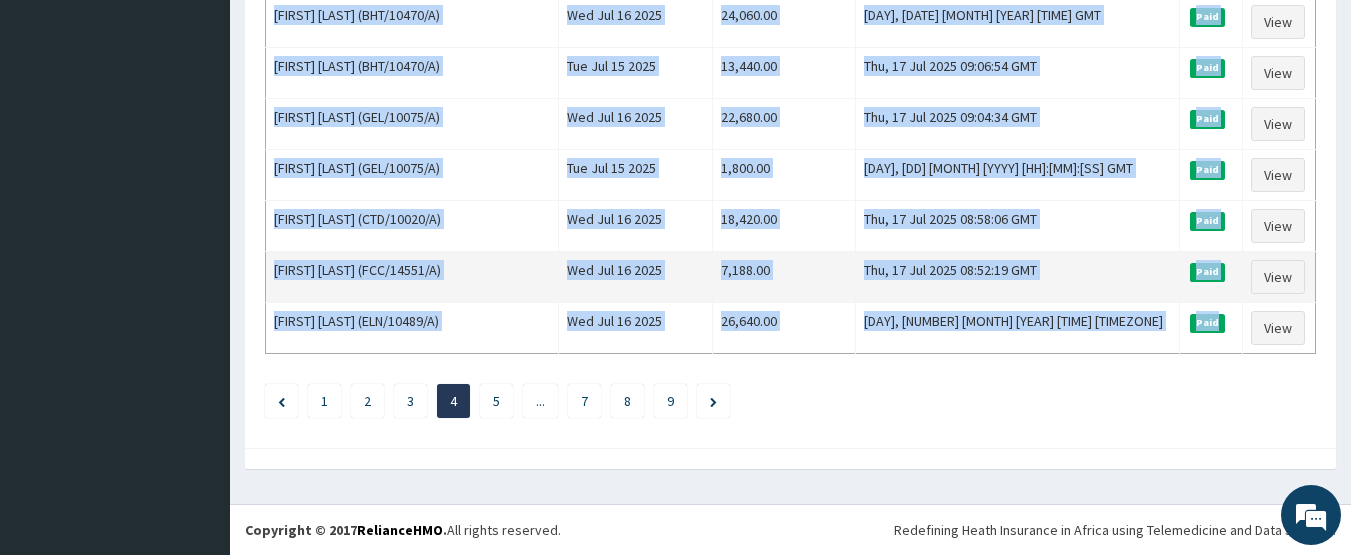 copy on "[FIRST] [LAST] (TCF/10019/A) [DAY] [MONTH] [YEAR] [AMOUNT] [DAY], [NUMBER] [MONTH] [YEAR] [TIME] [TIMEZONE] Paid View [FIRST] [LAST] (ALS/10022/A) [DAY] [MONTH] [YEAR] [AMOUNT] [DAY], [NUMBER] [MONTH] [YEAR] [TIME] [TIMEZONE] Paid View [FIRST] [LAST] (BWO/10061/A) [DAY] [MONTH] [YEAR] [AMOUNT] [DAY], [NUMBER] [MONTH] [YEAR] [TIME] [TIMEZONE] Paid View [FIRST] [LAST] (MPP/10578/A) [DAY] [MONTH] [YEAR] [AMOUNT] [DAY], [NUMBER] [MONTH] [YEAR] [TIME] [TIMEZONE] Paid View [FIRST] [LAST] (ARZ/10040/A) [DAY] [MONTH] [YEAR] [AMOUNT] [DAY], [NUMBER] [MONTH] [YEAR] [TIME] [TIMEZONE] Paid View [FIRST] [LAST] (GTC/10040/B) [DAY] [MONTH] [YEAR] [AMOUNT] [DAY], [NUMBER] [MONTH] [YEAR] [TIME] [TIMEZONE] Paid View [FIRST] [LAST] (CDA/10010/A) [DAY] [MONTH] [YEAR] [AMOUNT] [DAY], [NUMBER] [MONTH] [YEAR] [TIME] [TIMEZONE] Paid View [FIRST] [LAST] (VTL/10582/A) [DAY] [MONTH] [YEAR] [AMOUNT] [DAY], [NUMBER] [MONTH] [YEAR] [TIME] [TIMEZONE] Paid View [FIRST] [LAST] (CDA/10035/A) [DAY] [MONTH] [YEAR] [AMOUNT] [DAY], [NUMBER] [MONTH] [YEAR] [TIME] [TIMEZONE] Paid View [FIRST] [LAST] (GEG/10040/C) [DAY] [MONTH] [YEAR] [AMOUNT] [DAY], [NUMBER] [MONTH] [YEAR] [TIME] [TIMEZONE] Paid View [FIRST] [LAST] (GEG/10036/A) [DAY] [MONTH] [YEAR] [AMOUNT]" 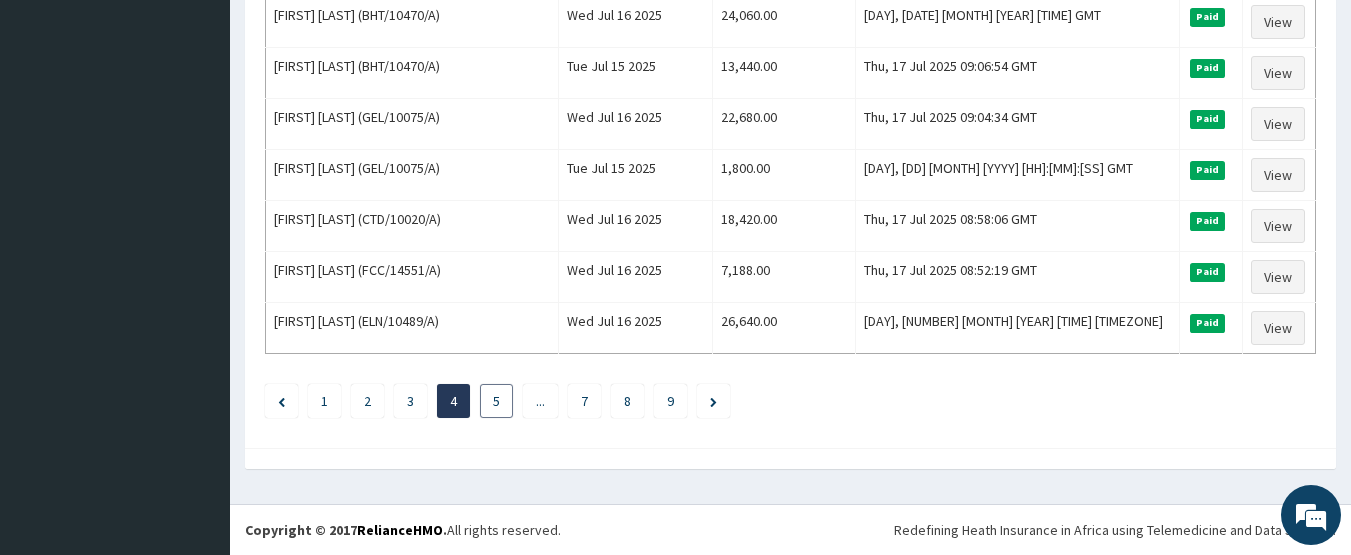 click on "5" at bounding box center [496, 401] 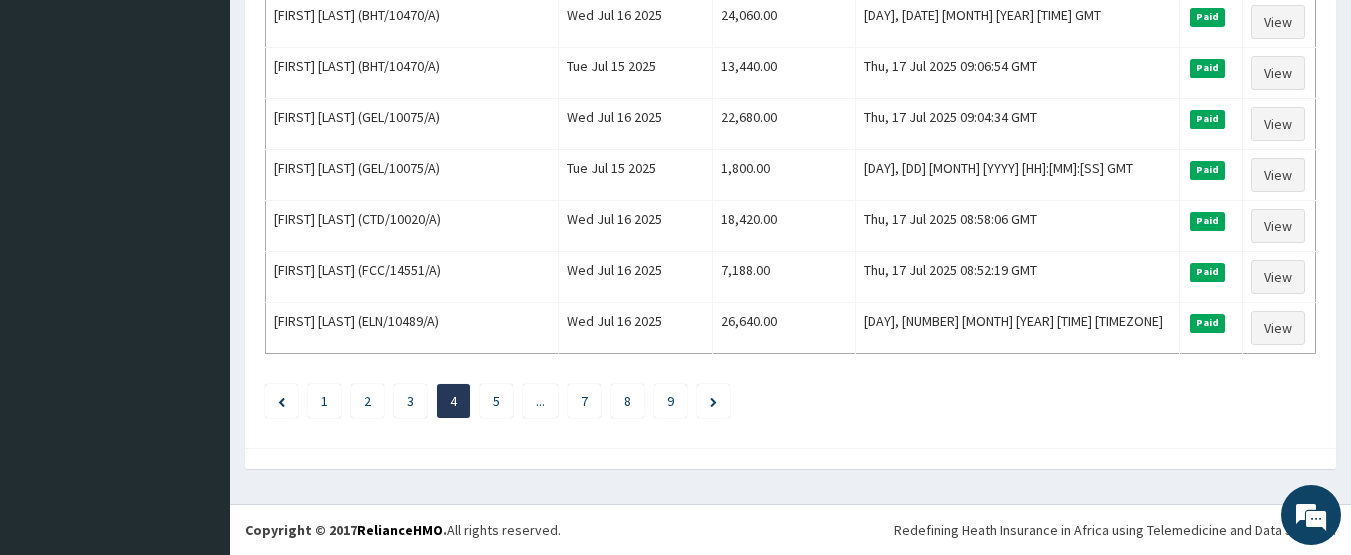 scroll, scrollTop: 0, scrollLeft: 0, axis: both 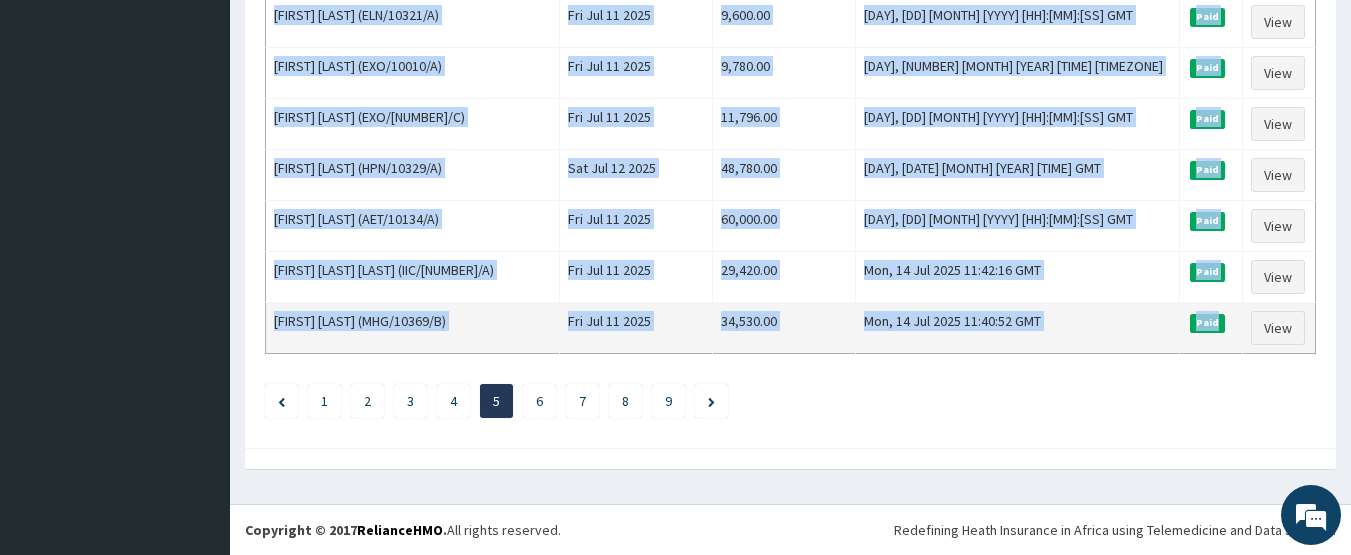 drag, startPoint x: 268, startPoint y: 338, endPoint x: 1221, endPoint y: 323, distance: 953.11804 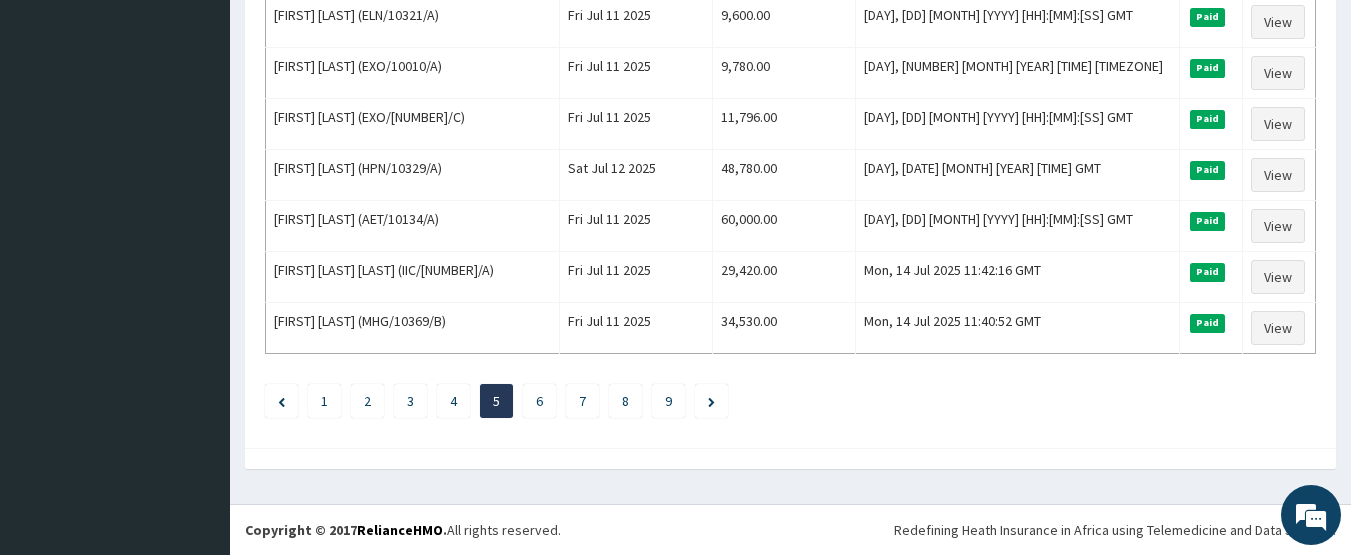 click on "[NUMBER] [NUMBER] [NUMBER] [NUMBER] [NUMBER] [NUMBER] [NUMBER] [NUMBER] [NUMBER]" at bounding box center [790, 401] 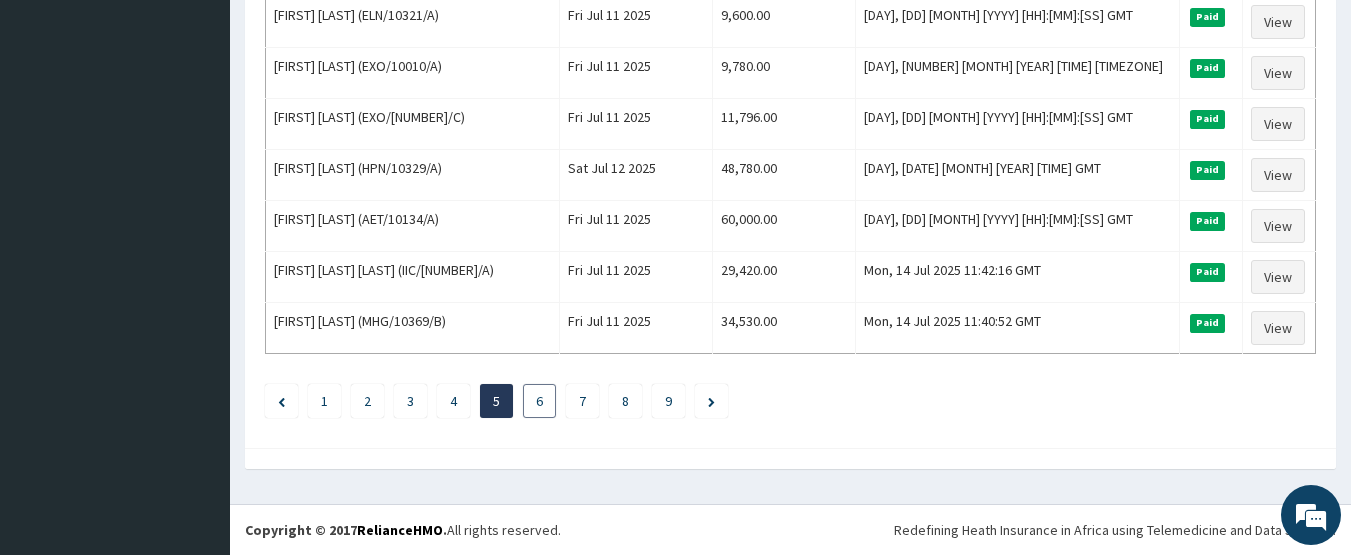 click on "6" at bounding box center (539, 401) 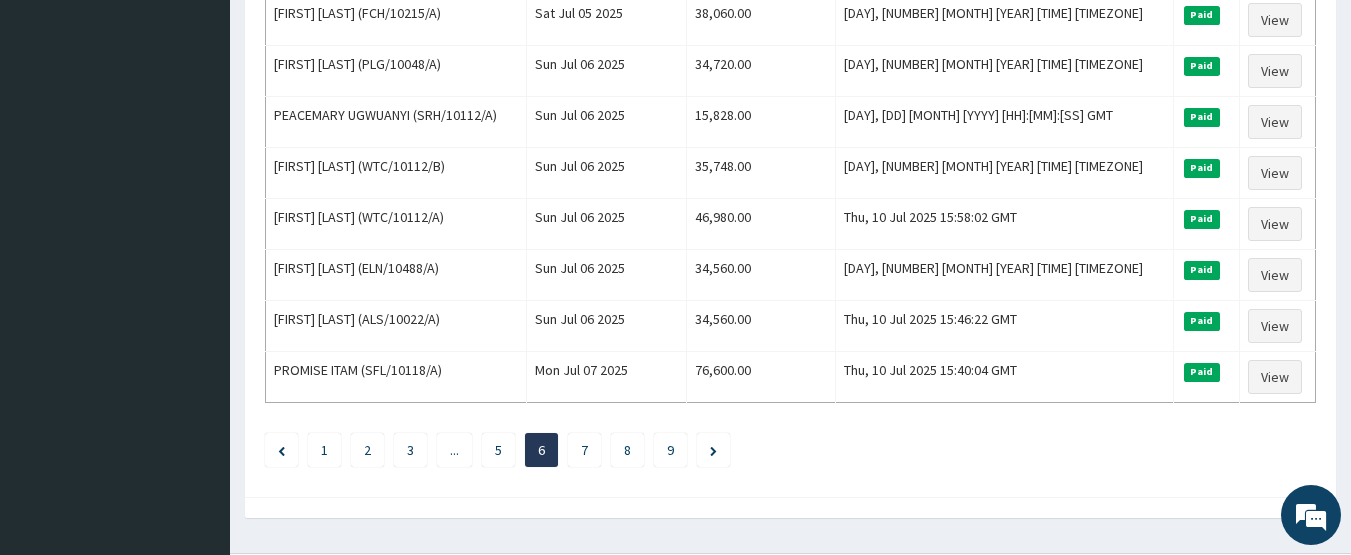 scroll, scrollTop: 2515, scrollLeft: 0, axis: vertical 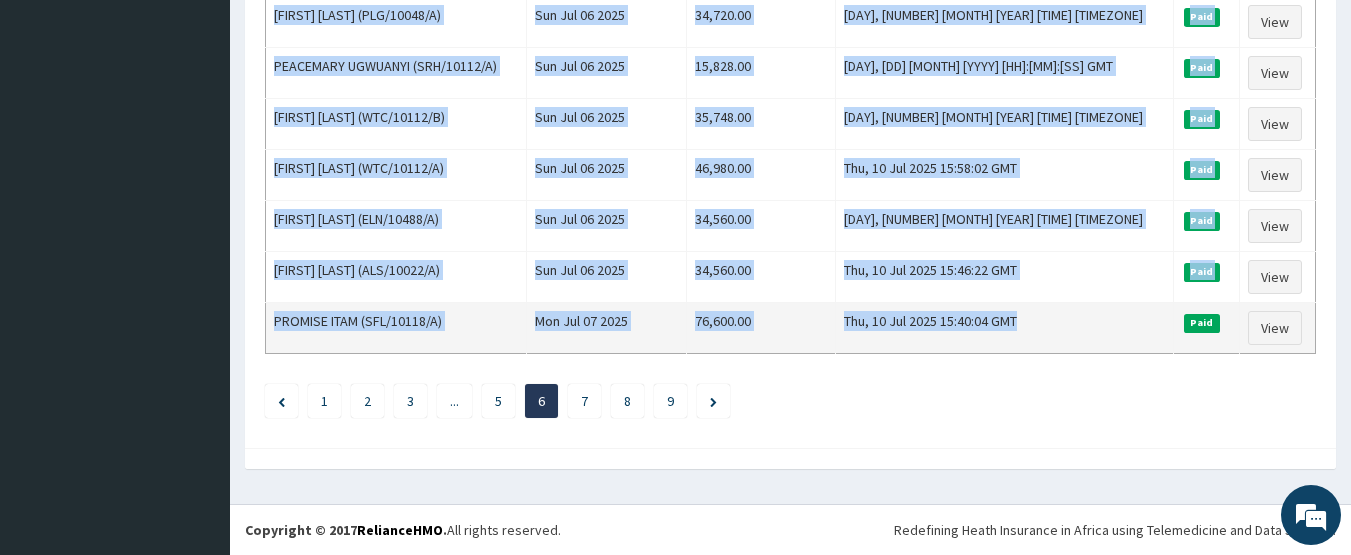 drag, startPoint x: 272, startPoint y: 337, endPoint x: 1172, endPoint y: 314, distance: 900.2938 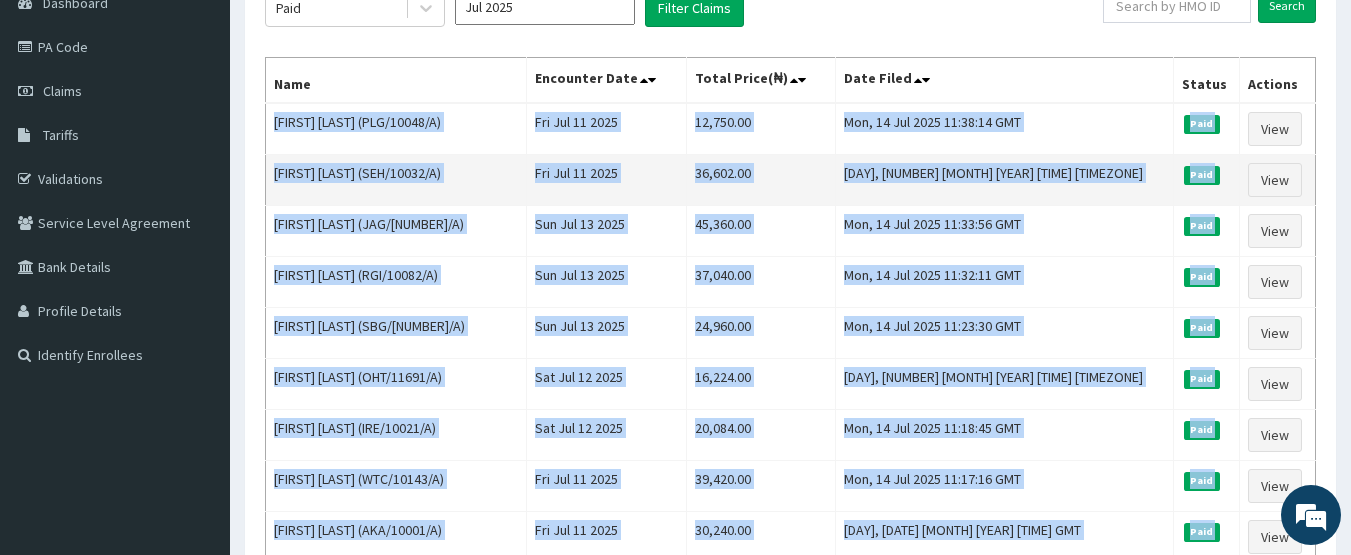 scroll, scrollTop: 0, scrollLeft: 0, axis: both 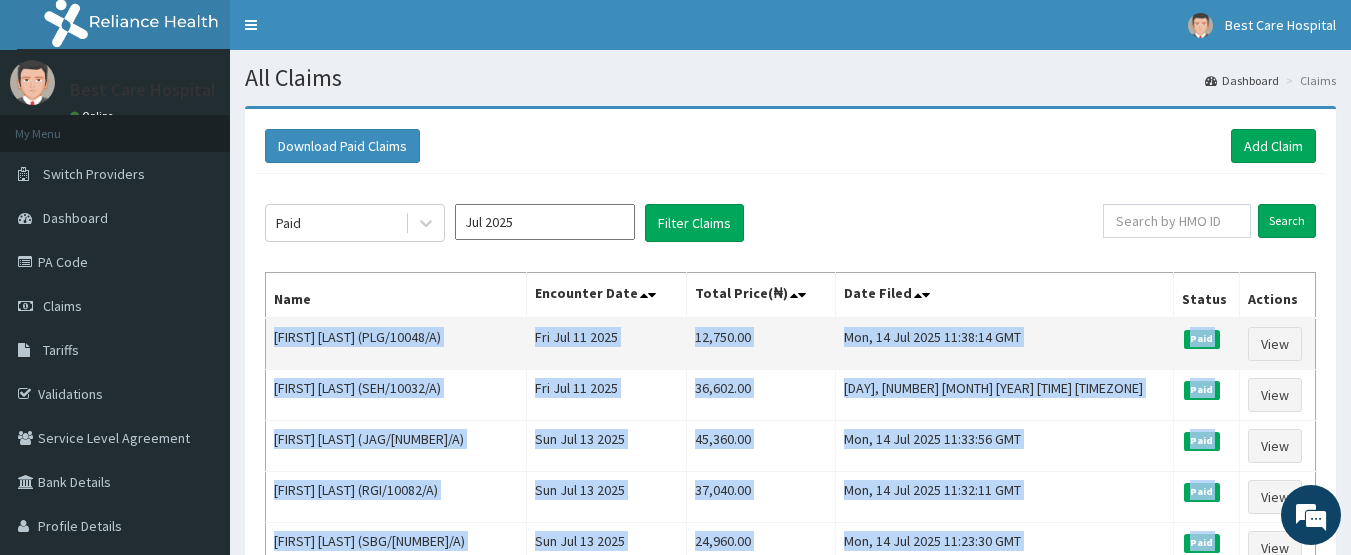 click on "12,750.00" at bounding box center [761, 344] 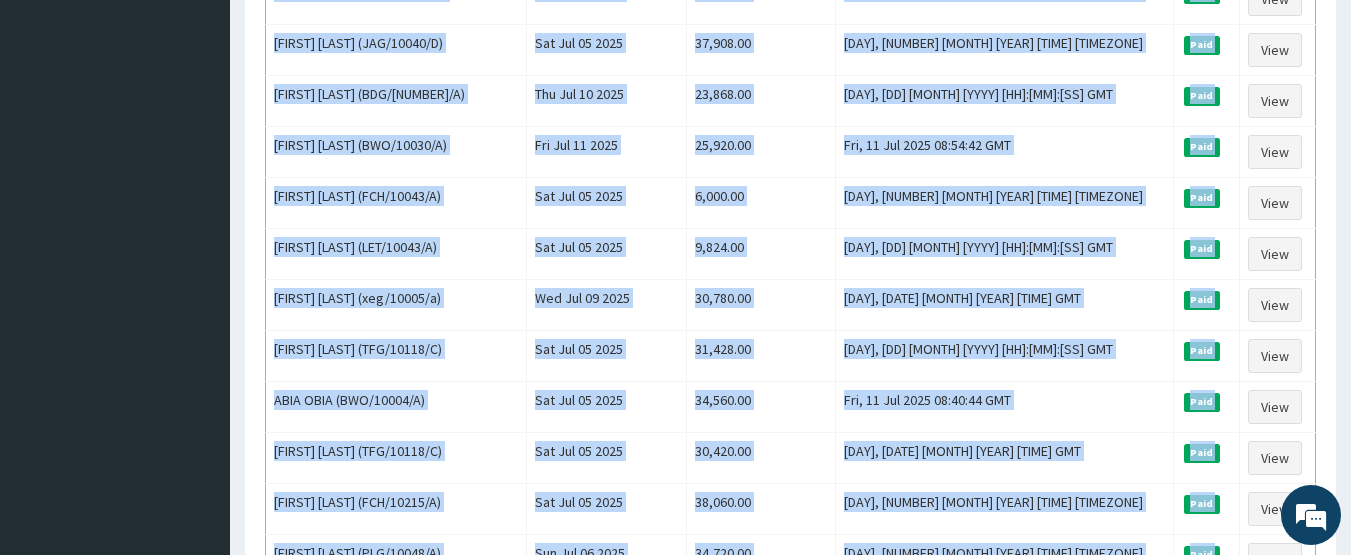 scroll, scrollTop: 2515, scrollLeft: 0, axis: vertical 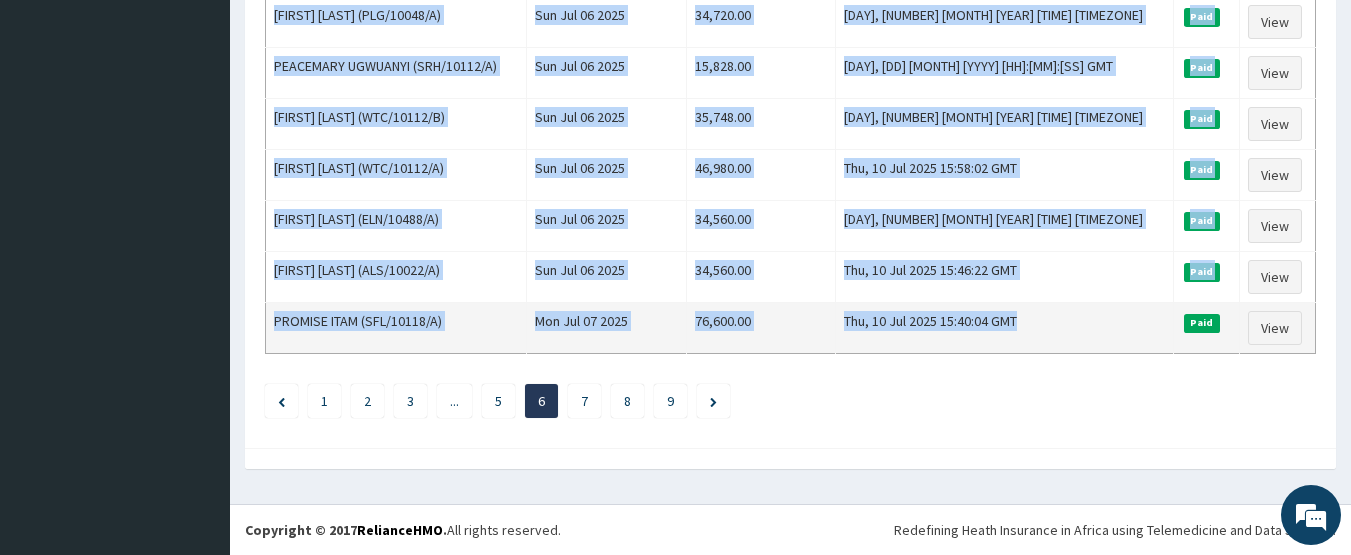 drag, startPoint x: 276, startPoint y: 338, endPoint x: 1169, endPoint y: 314, distance: 893.32245 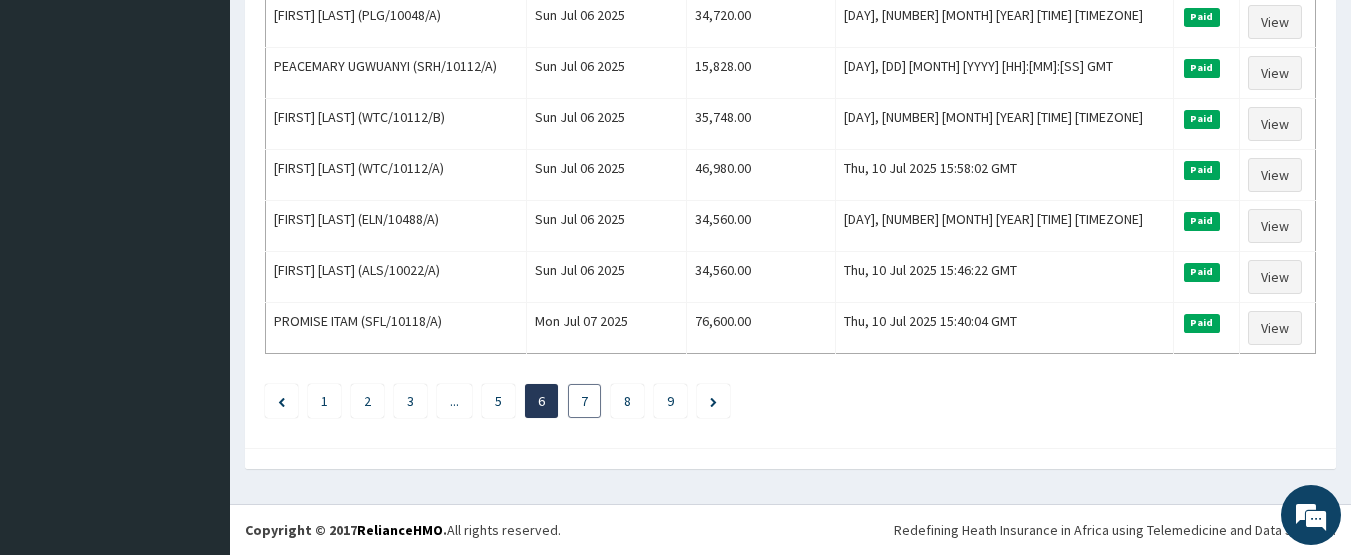 click on "7" at bounding box center [584, 401] 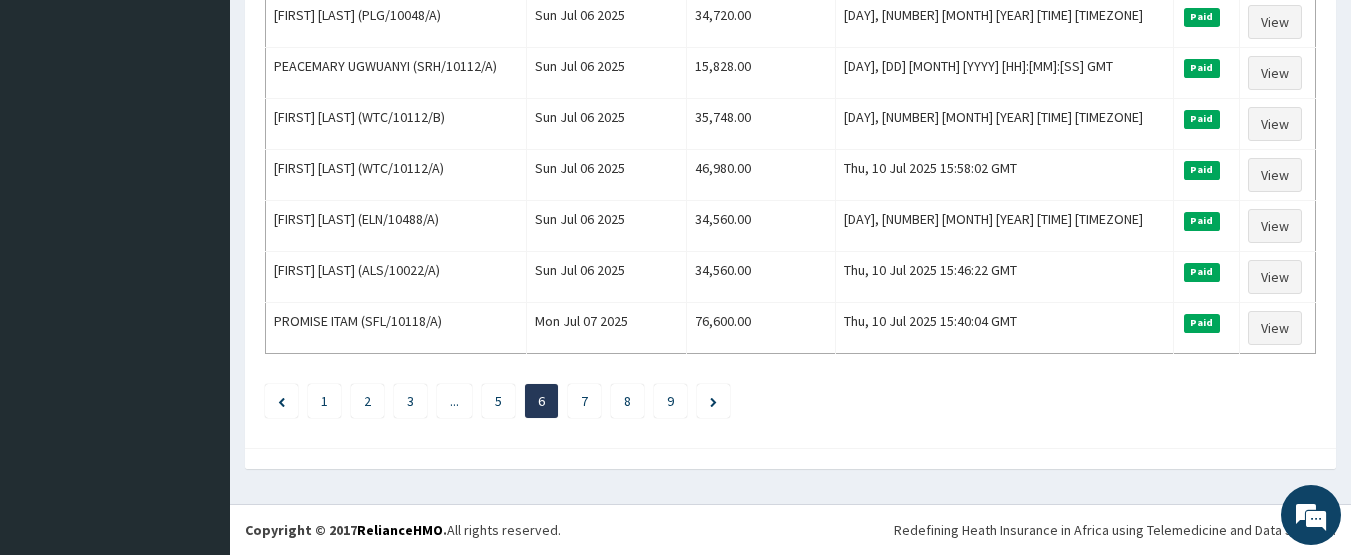 click on "7" at bounding box center (584, 401) 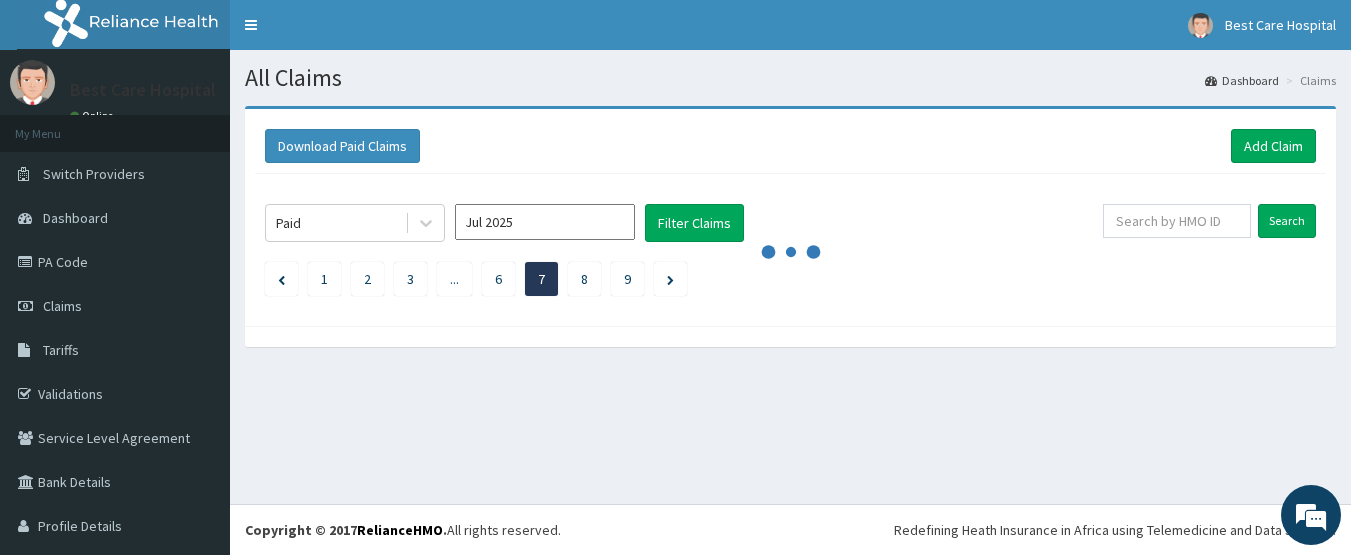 scroll, scrollTop: 0, scrollLeft: 0, axis: both 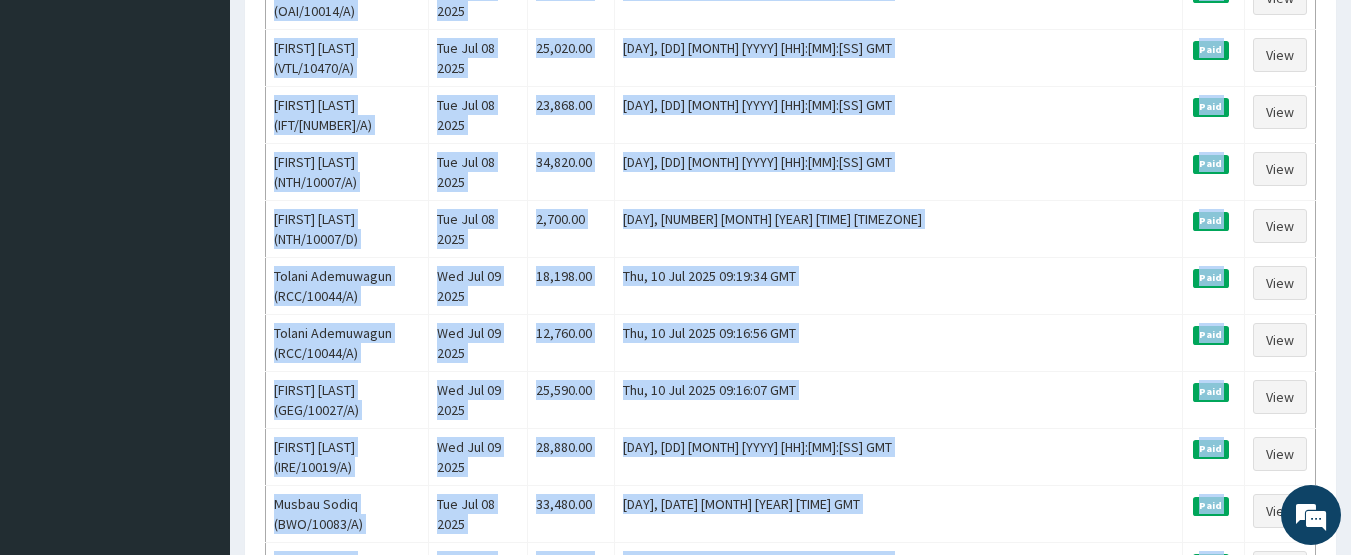 drag, startPoint x: 275, startPoint y: 336, endPoint x: 1144, endPoint y: 332, distance: 869.0092 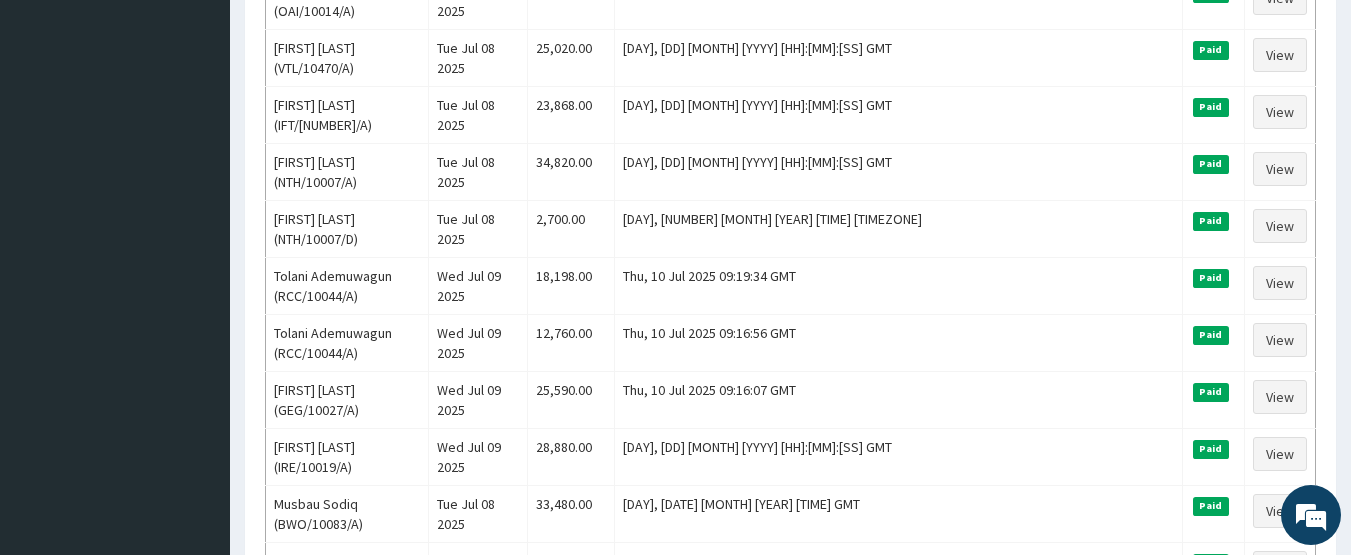 click on "Paid Jul 2025 Filter Claims Search Name Encounter Date Total Price(₦) Date Filed Status Actions [FIRST] [LAST] (FDC/[NUMBER]/A) Tue Jul 08 2025 [PRICE] Thu, 10 Jul 2025 15:36:10 GMT Paid View [FIRST] [LAST] (TLO/[NUMBER]/A) Tue Jul 08 2025 [PRICE] Thu, 10 Jul 2025 15:30:16 GMT Paid View [FIRST] [LAST] (RCC/[NUMBER]/A) Fri Jul 04 2025 [PRICE] Thu, 10 Jul 2025 15:27:49 GMT Paid View [FIRST] [LAST] (NPM/[NUMBER]/A) Fri Jul 04 2025 [PRICE] Thu, 10 Jul 2025 15:24:34 GMT Paid View [FIRST] [LAST] (ELN/[NUMBER]/A) Fri Jul 04 2025 [PRICE] Thu, 10 Jul 2025 15:18:09 GMT Paid View [FIRST] [LAST] (NTH/[NUMBER]/E) Fri Jul 04 2025 [PRICE] Thu, 10 Jul 2025 15:11:47 GMT Paid View [FIRST] [LAST] [LAST] (MTX/[NUMBER]/A) Fri Jul 04 2025 [PRICE] Thu, 10 Jul 2025 15:04:53 GMT Paid View [FIRST] [LAST] (HIA/[NUMBER]/A) Mon Jul 07 2025 [PRICE] Thu, 10 Jul 2025 14:23:41 GMT Paid View [FIRST] [LAST] (FRC/[NUMBER]/A) Fri Jul 04 2025 [PRICE] Thu, 10 Jul 2025 14:19:23 GMT Paid View [FIRST] [LAST] (bwo/[NUMBER]/a) Fri Jul 04 2025 [PRICE] Paid View" 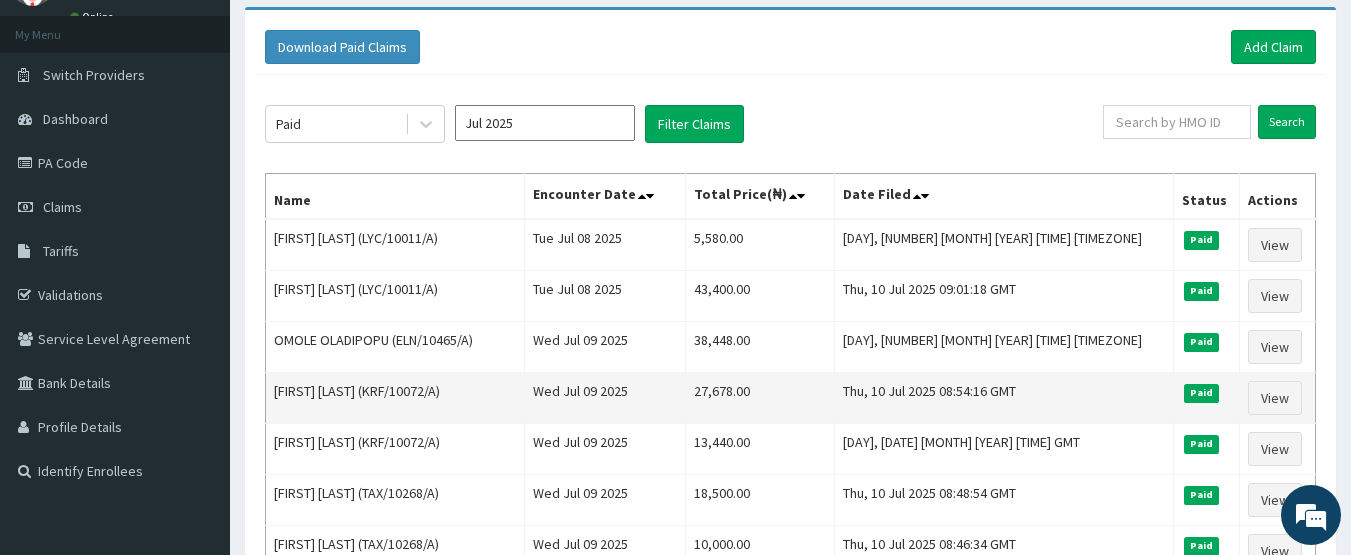 scroll, scrollTop: 100, scrollLeft: 0, axis: vertical 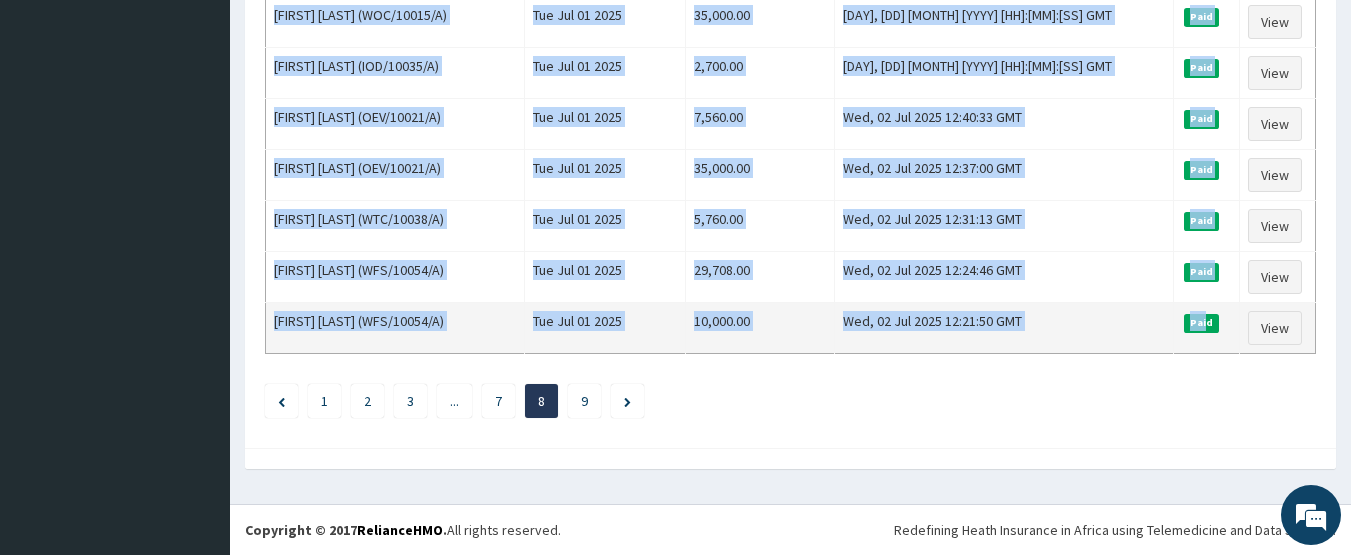drag, startPoint x: 271, startPoint y: 243, endPoint x: 1199, endPoint y: 329, distance: 931.9764 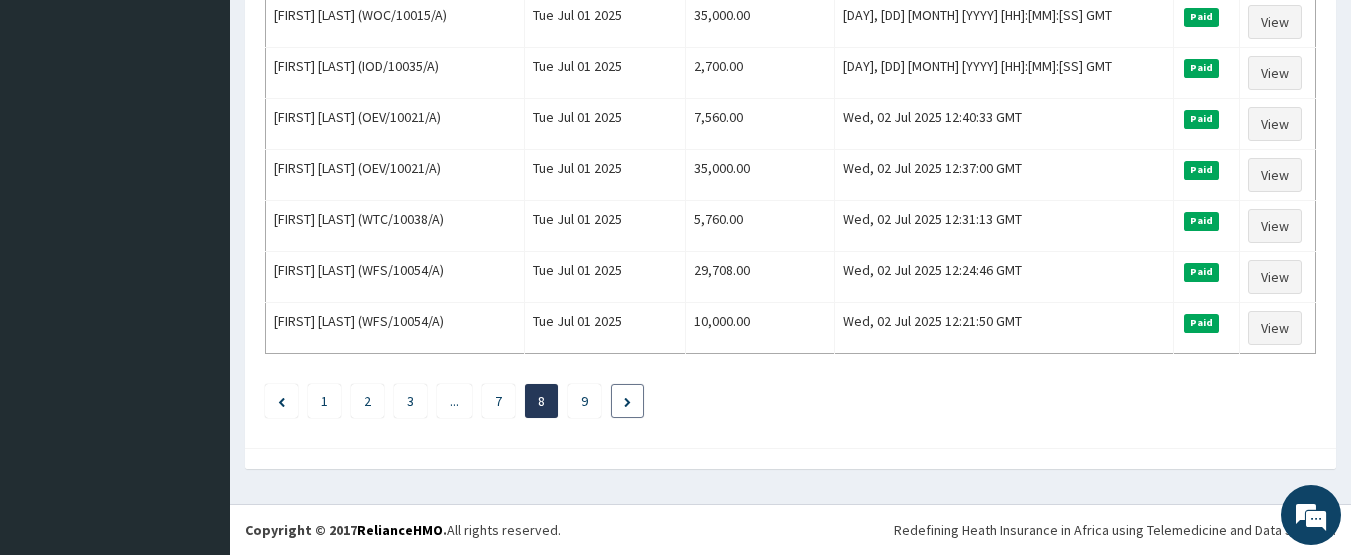 click at bounding box center (627, 401) 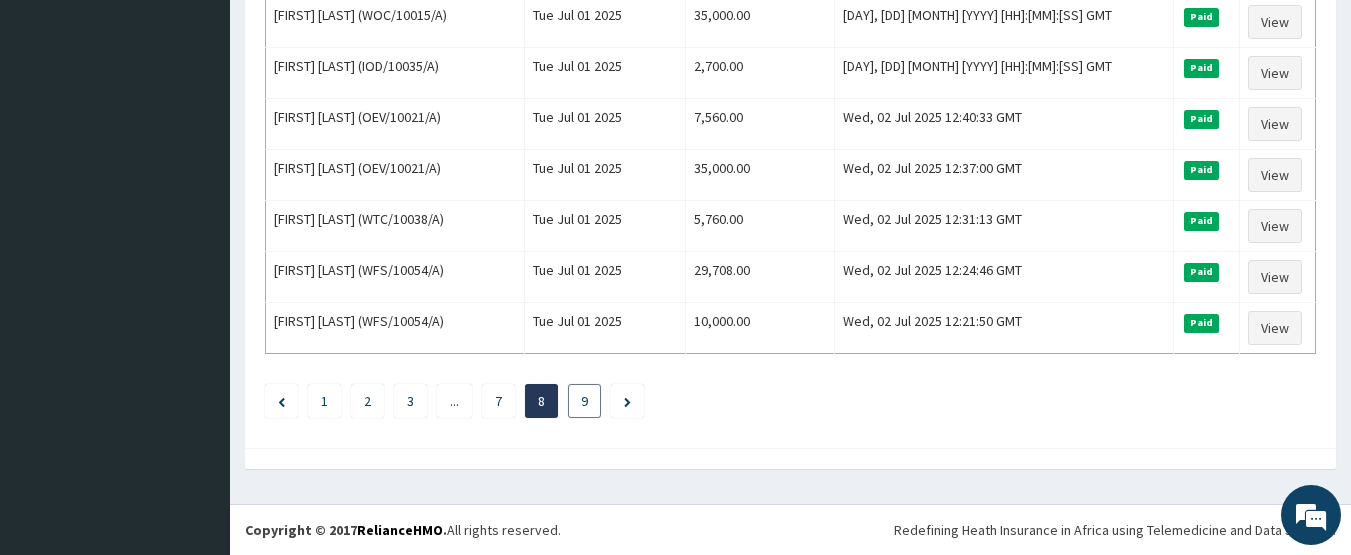 click on "9" at bounding box center (584, 401) 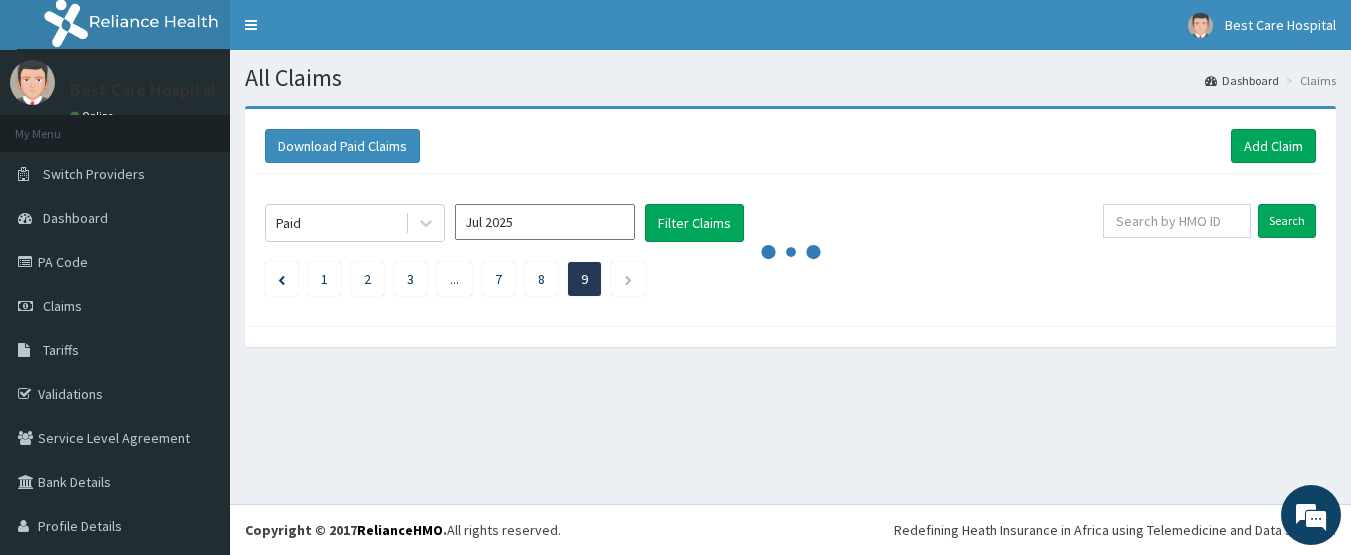 scroll, scrollTop: 0, scrollLeft: 0, axis: both 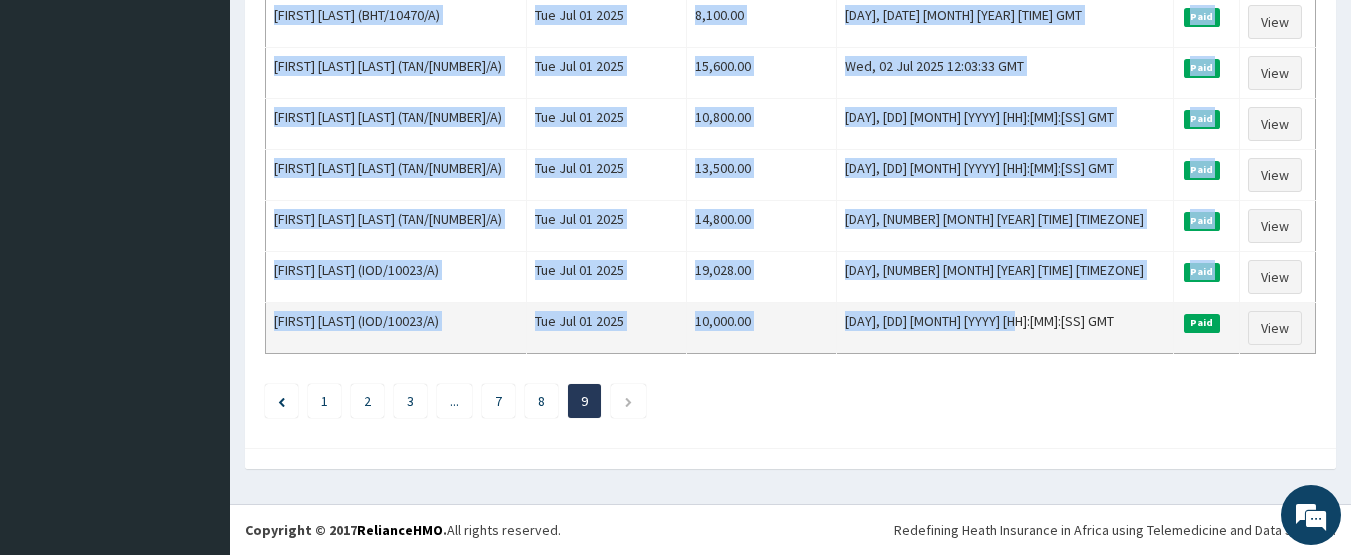drag, startPoint x: 272, startPoint y: 337, endPoint x: 1121, endPoint y: 326, distance: 849.0712 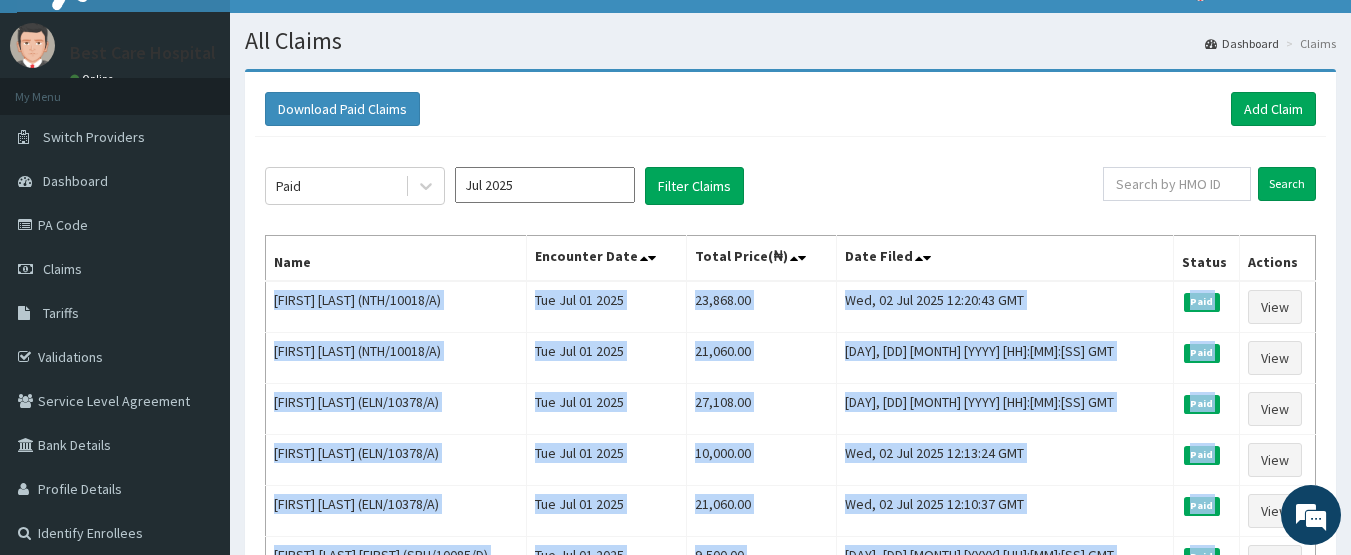 scroll, scrollTop: 0, scrollLeft: 0, axis: both 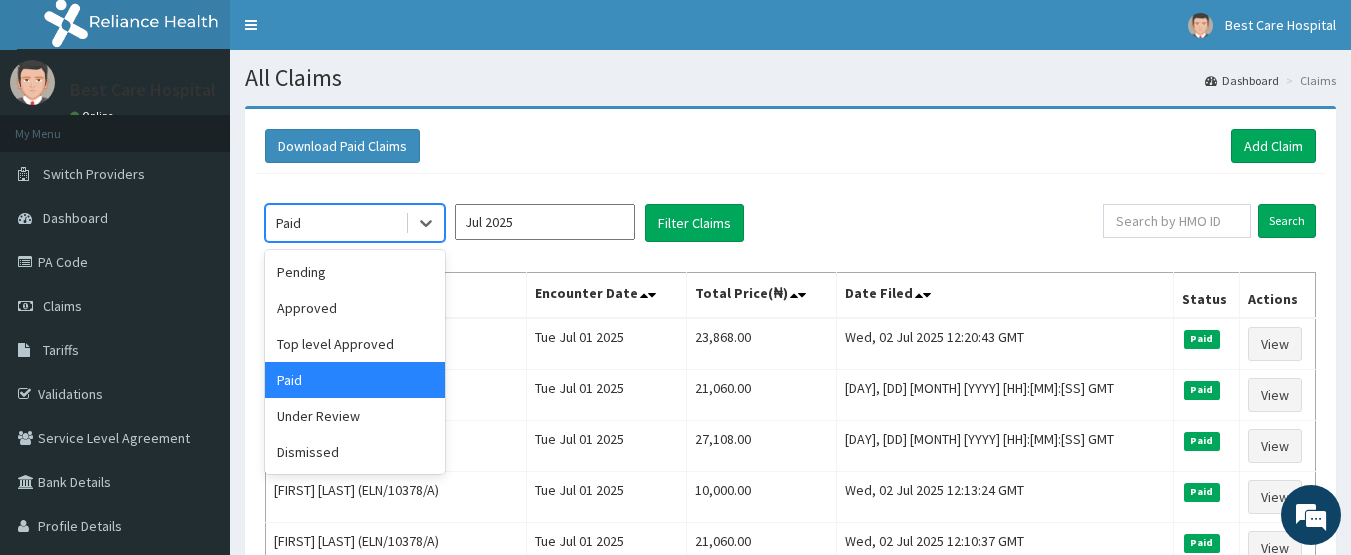 click on "Paid" at bounding box center [335, 223] 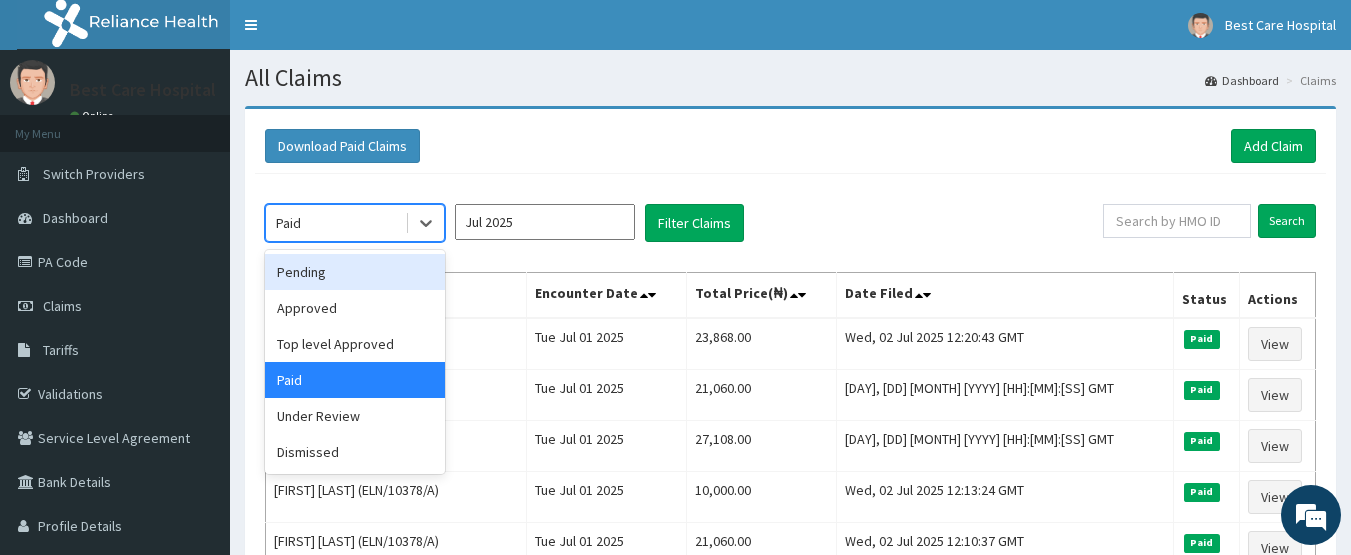 click on "Pending" at bounding box center (355, 272) 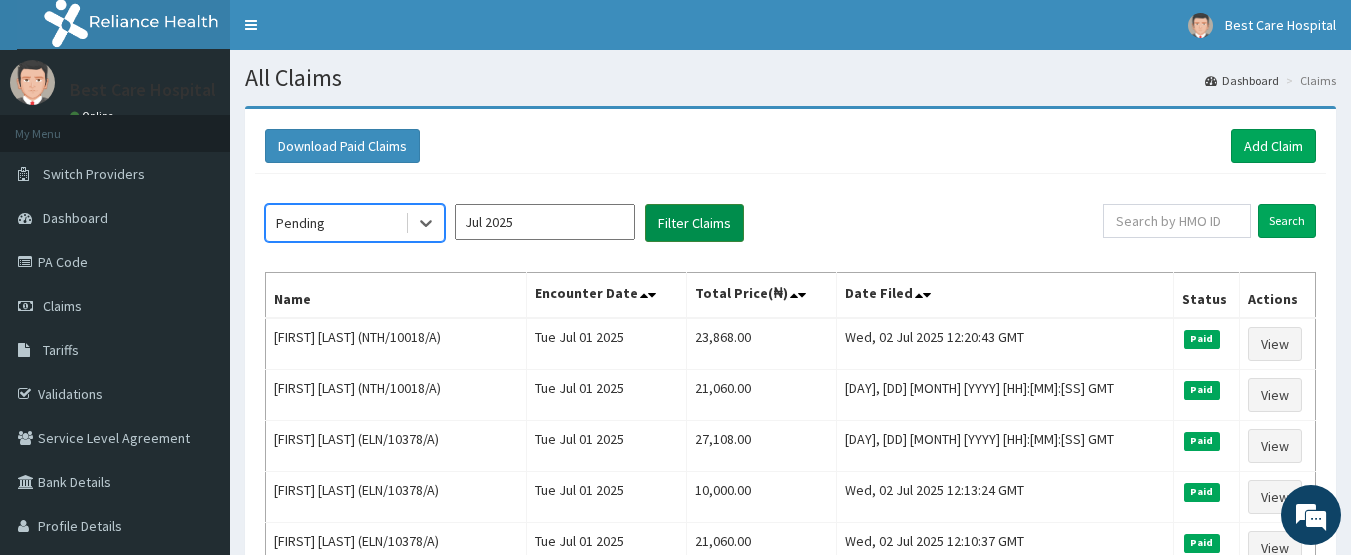 click on "Filter Claims" at bounding box center [694, 223] 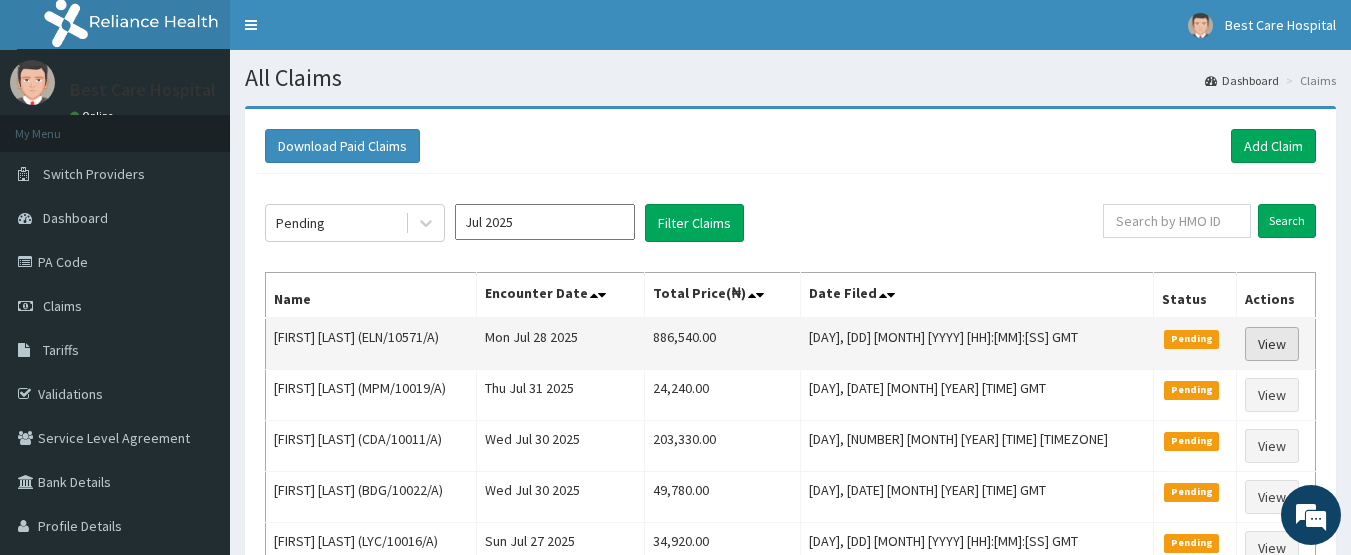 click on "View" at bounding box center [1272, 344] 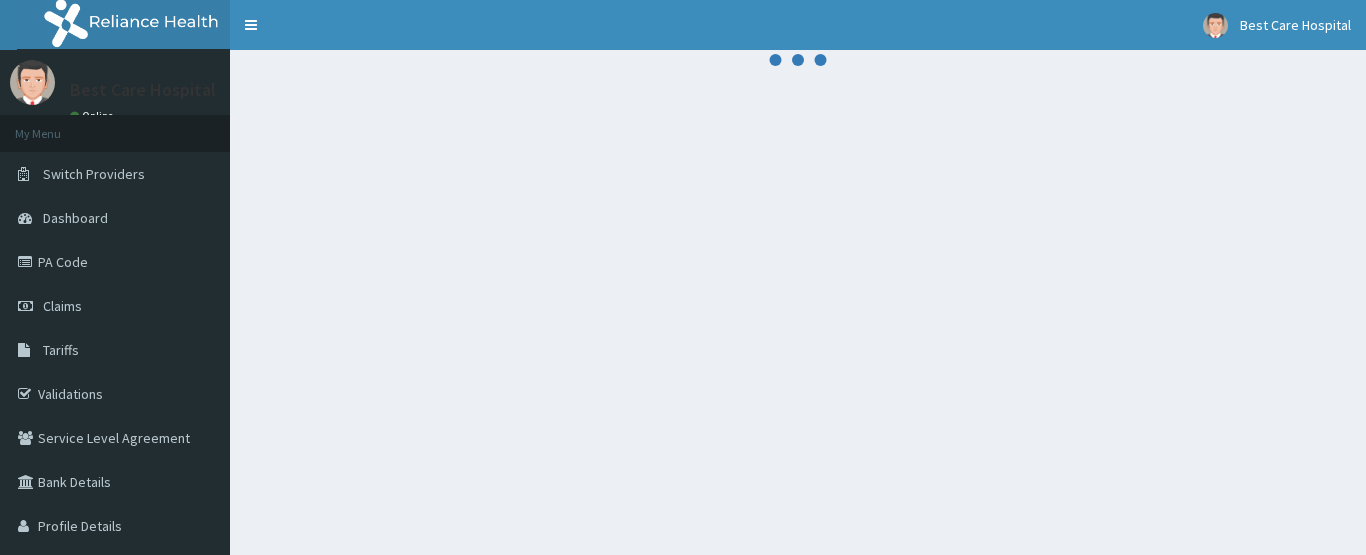 scroll, scrollTop: 0, scrollLeft: 0, axis: both 